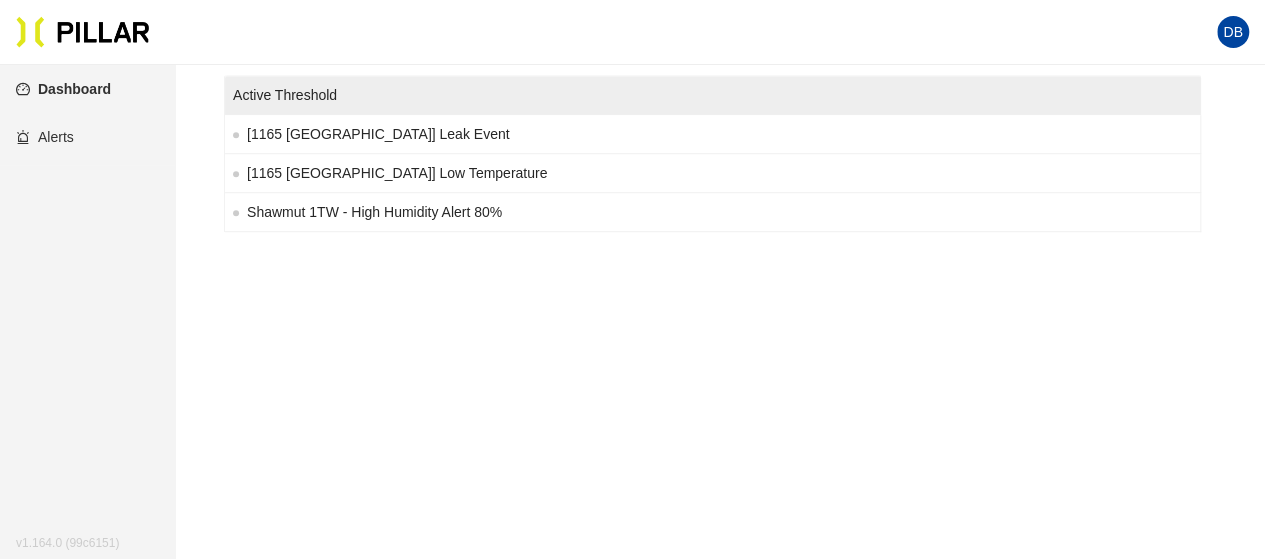 scroll, scrollTop: 876, scrollLeft: 0, axis: vertical 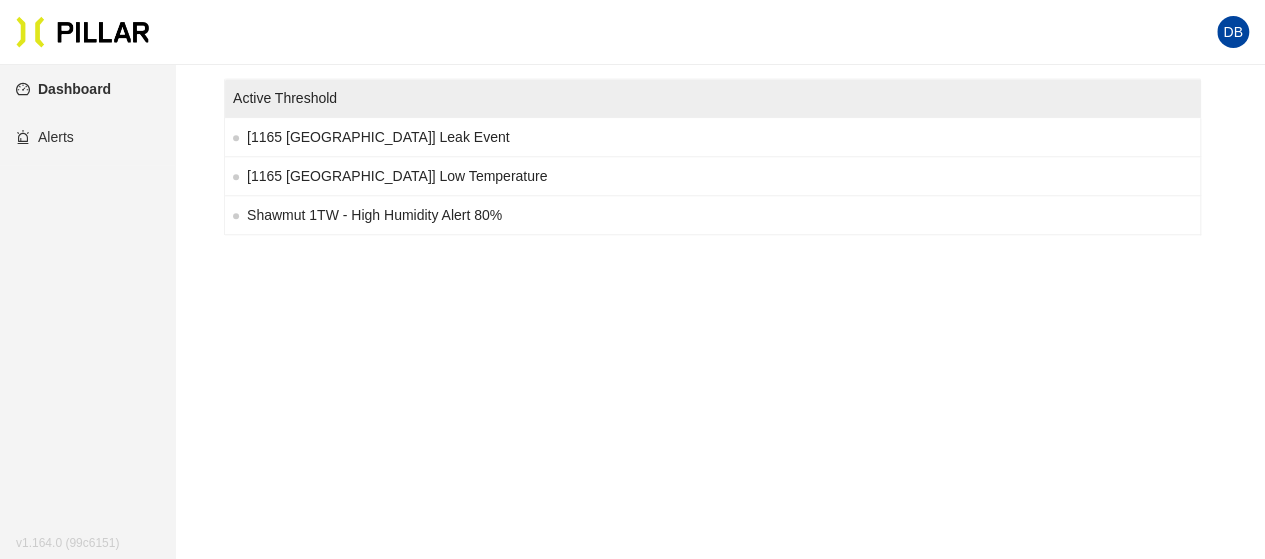 click on "Dashboard" at bounding box center [63, 89] 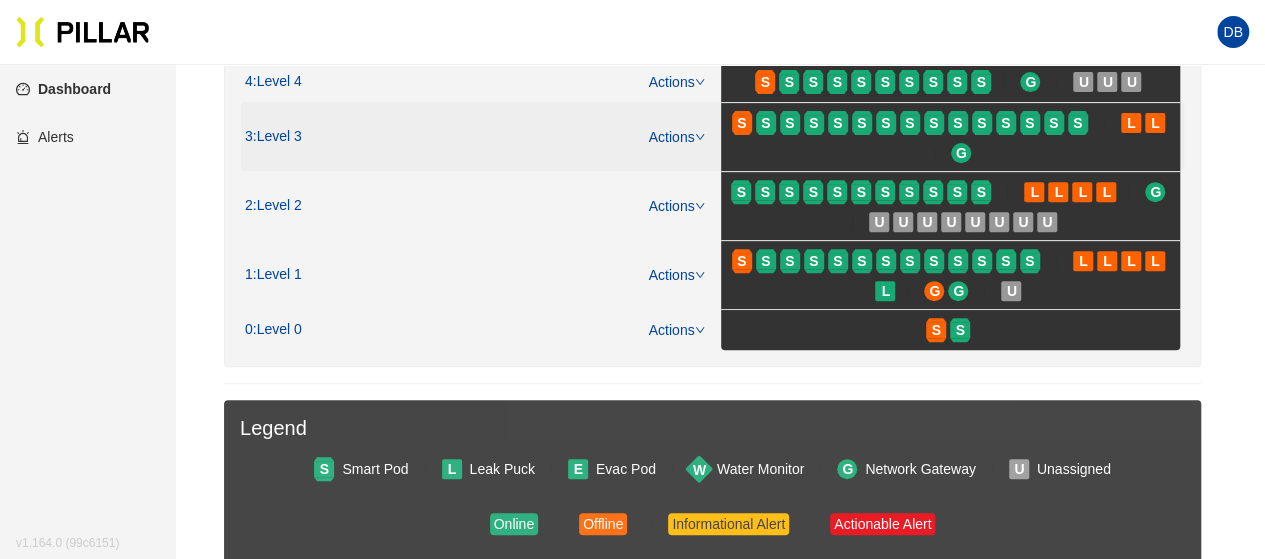 scroll, scrollTop: 176, scrollLeft: 0, axis: vertical 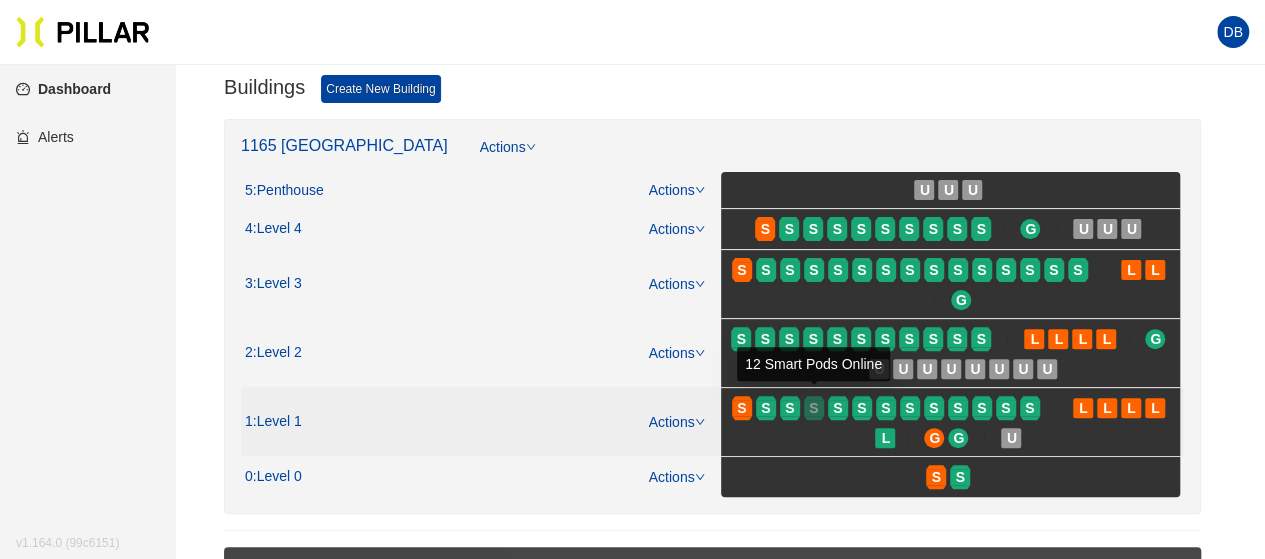 click on "S" at bounding box center (814, 408) 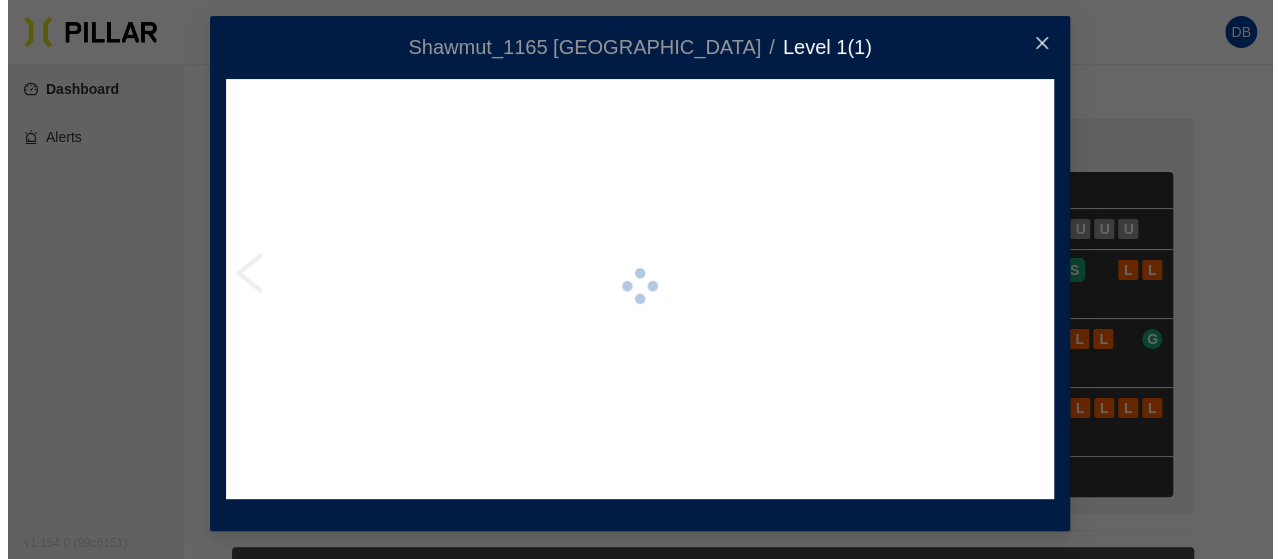 scroll, scrollTop: 0, scrollLeft: 0, axis: both 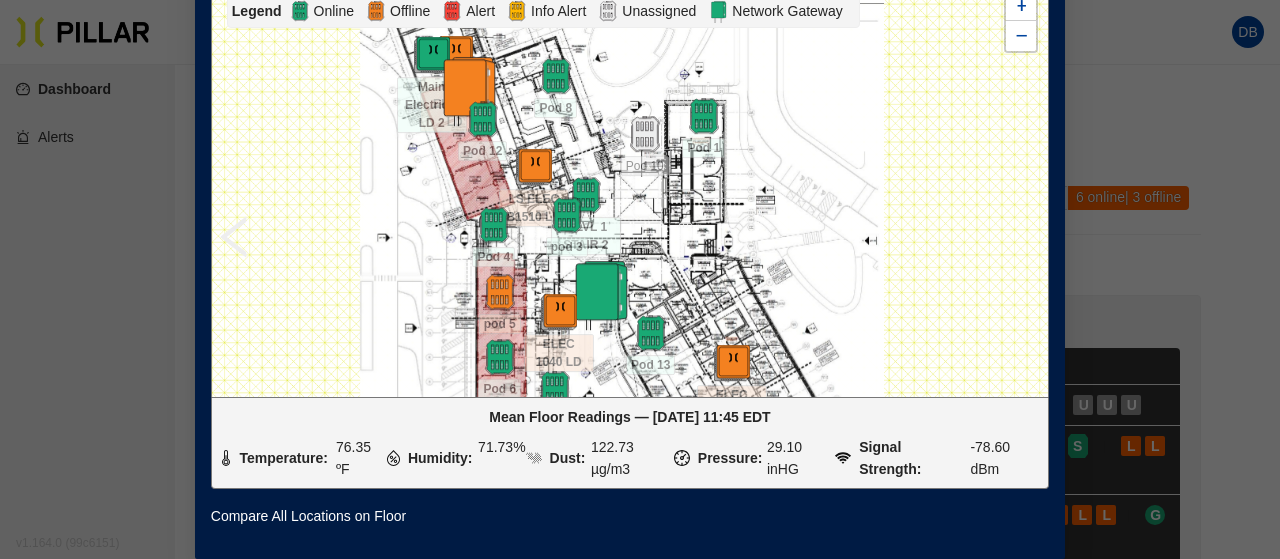 drag, startPoint x: 416, startPoint y: 232, endPoint x: 468, endPoint y: 441, distance: 215.37177 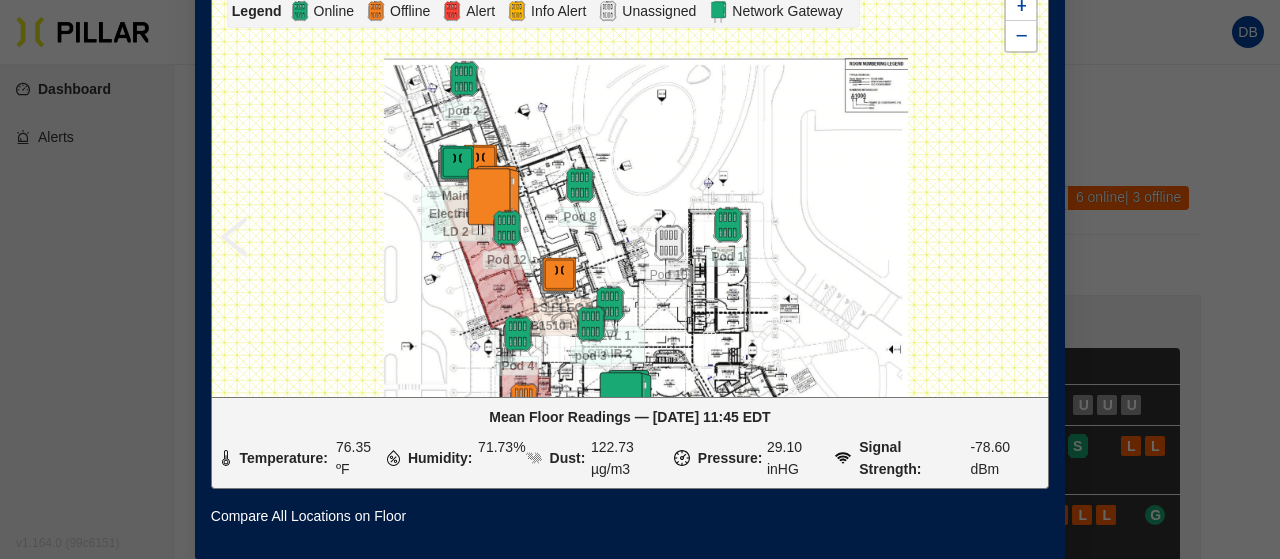 scroll, scrollTop: 115, scrollLeft: 15, axis: both 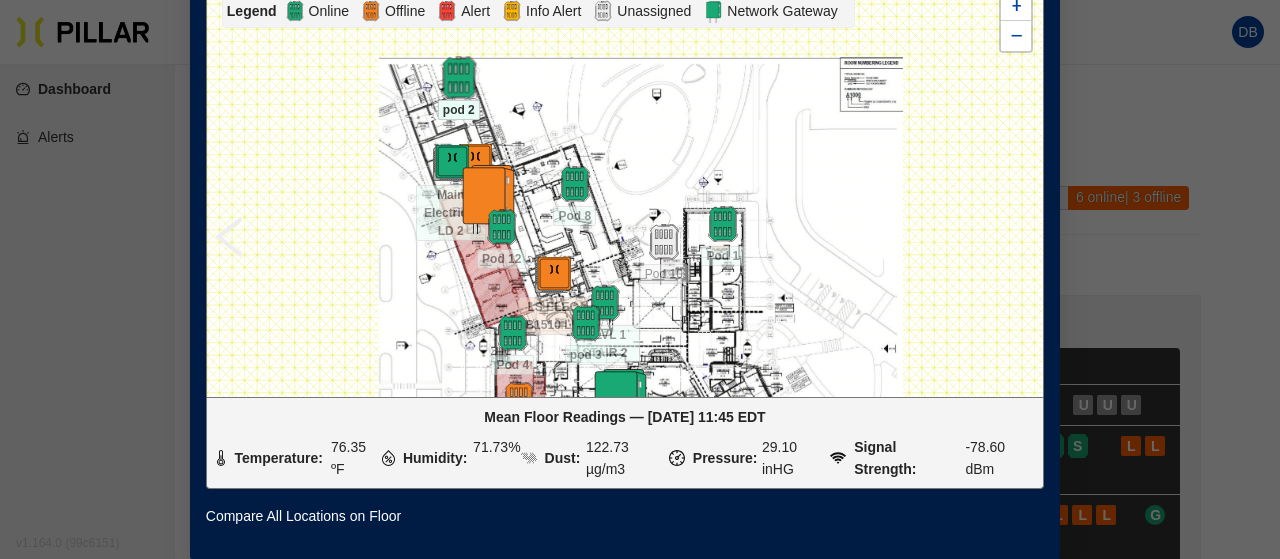 click at bounding box center (458, 78) 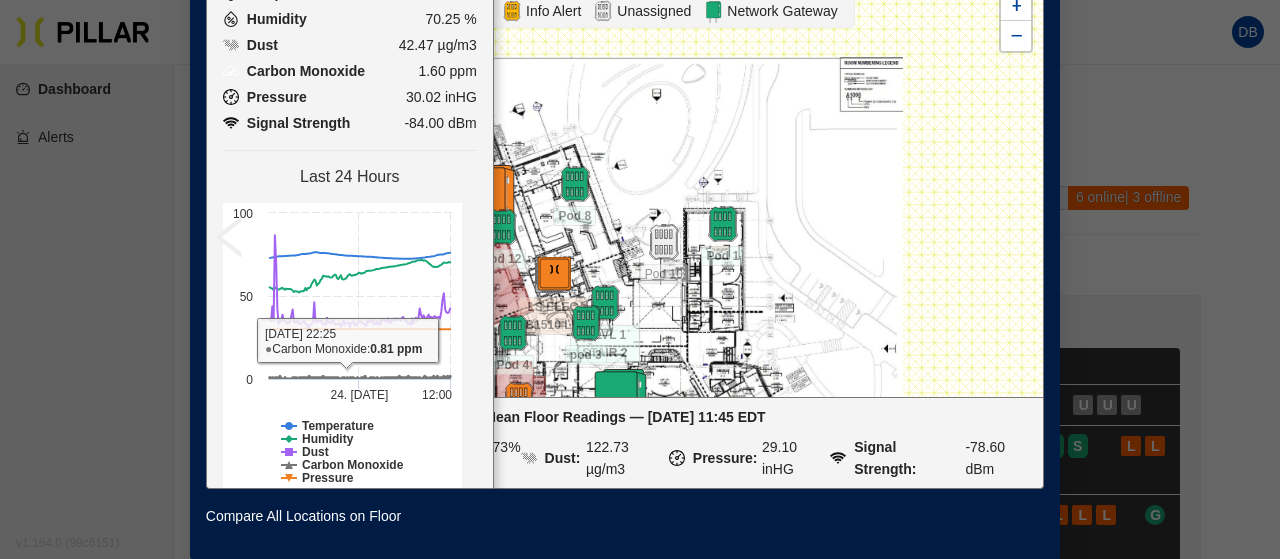 scroll, scrollTop: 100, scrollLeft: 0, axis: vertical 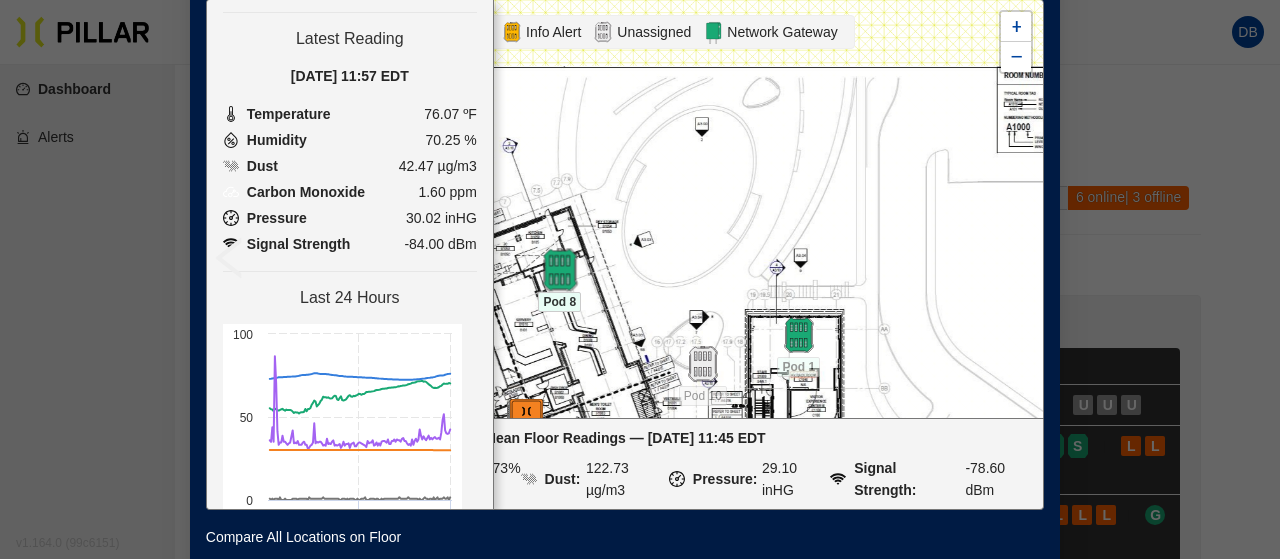 click on "ELEC 1040 LD
ELEC D1530 LD
LS ELEC B1510 LD
Main Electrical LD 2
Main Electric LD
N LVL 1 GYM
N LVL 1 STAIR 4
Pod 1
Pod 10
Pod 12
Pod 13
+" at bounding box center [625, 208] 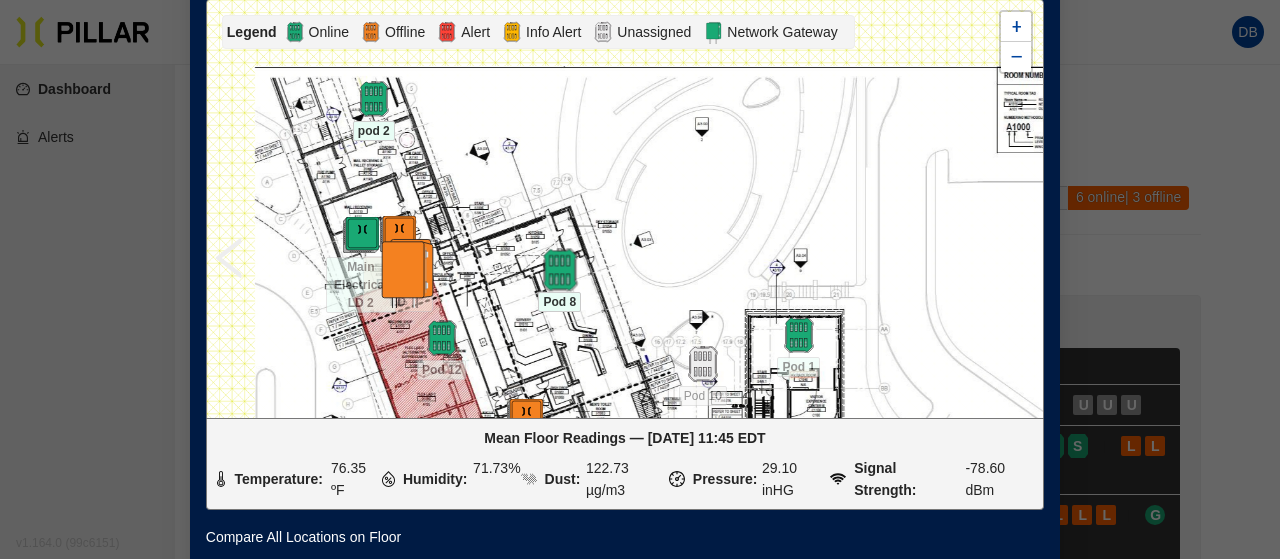 click at bounding box center [559, 270] 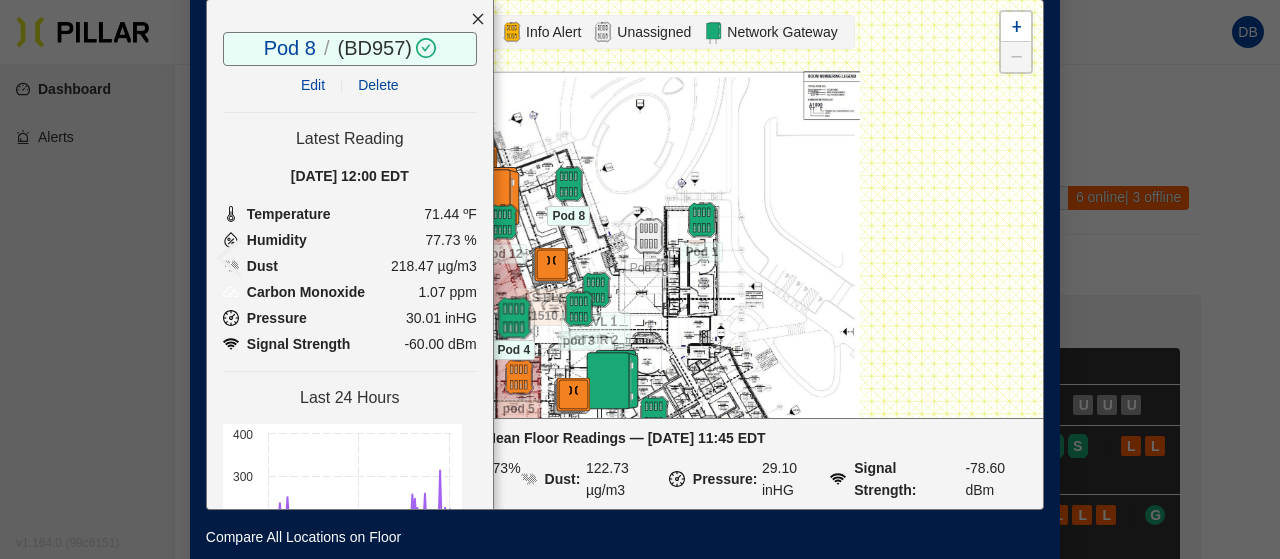 click at bounding box center [513, 318] 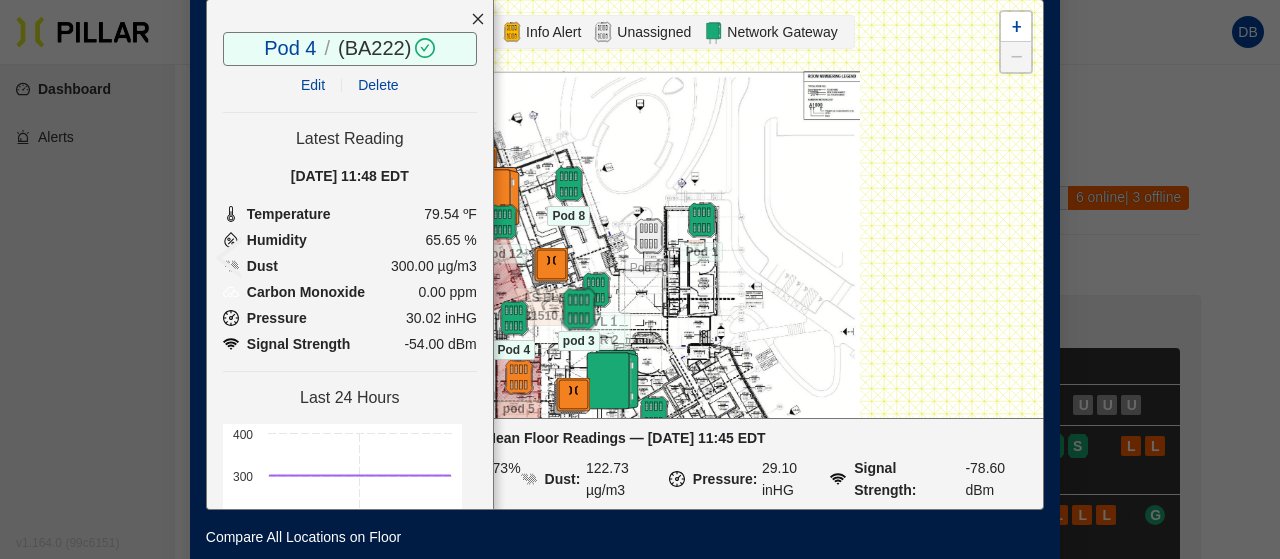 click at bounding box center [578, 309] 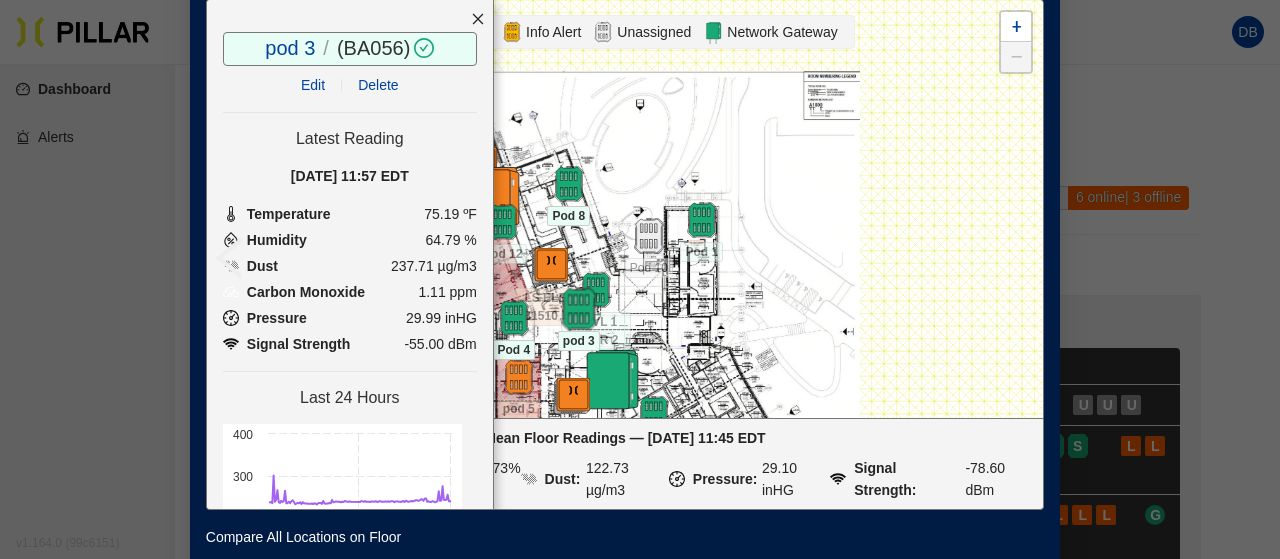 click at bounding box center [578, 309] 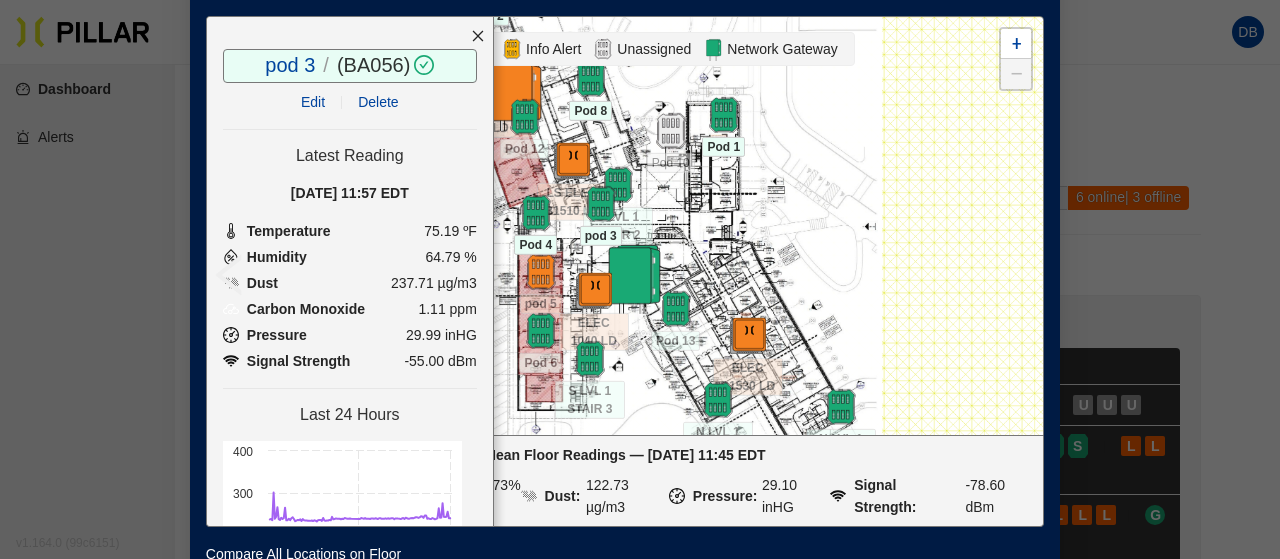 scroll, scrollTop: 8, scrollLeft: 16, axis: both 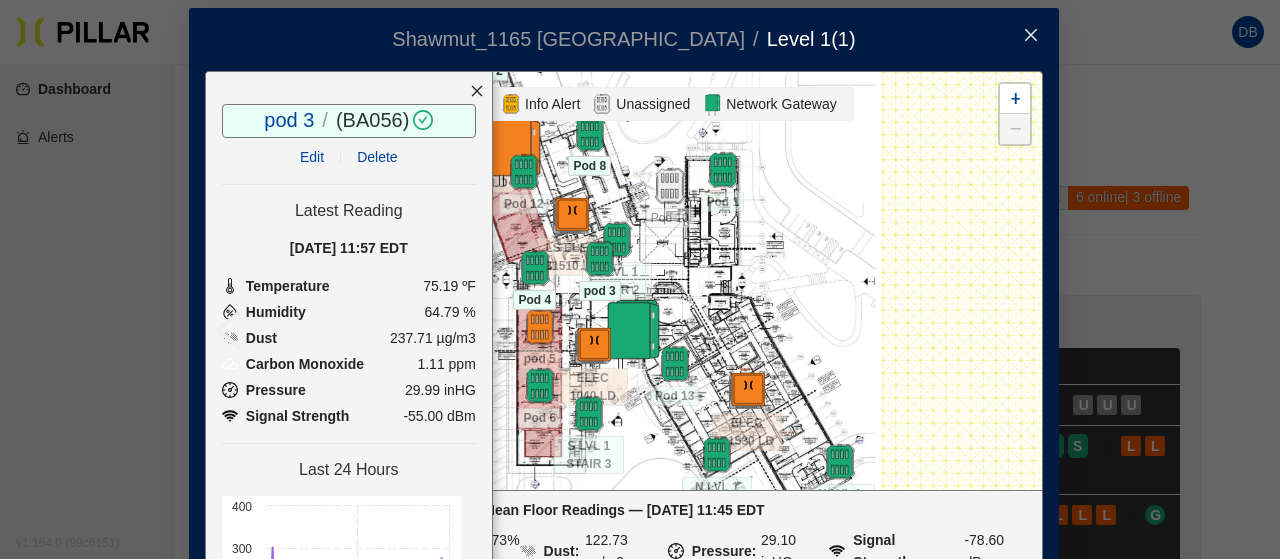 drag, startPoint x: 700, startPoint y: 323, endPoint x: 735, endPoint y: 154, distance: 172.58621 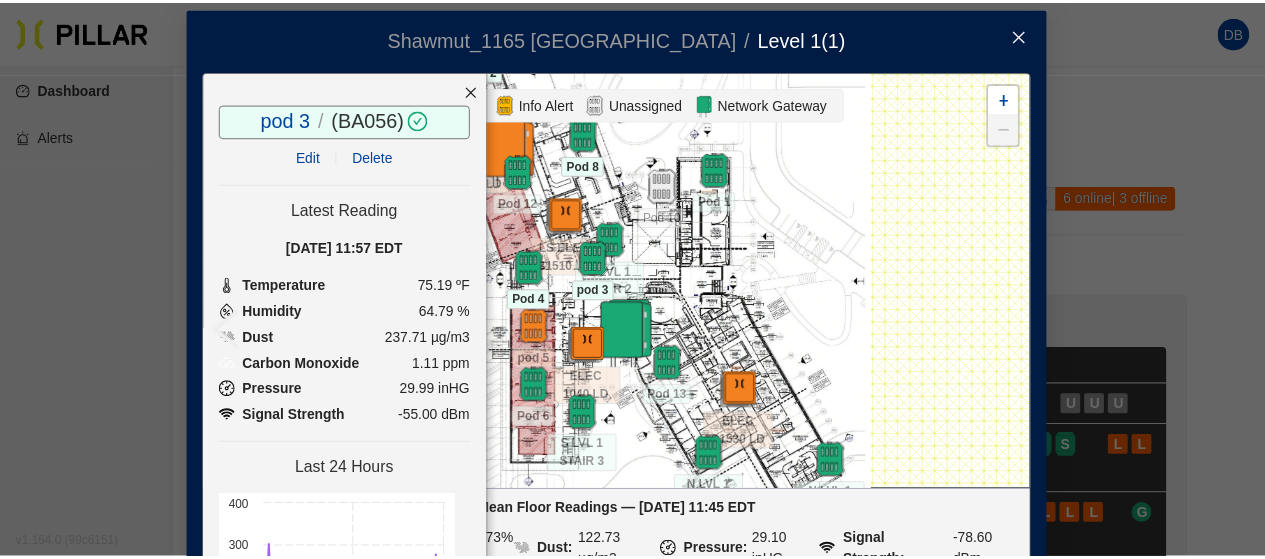 scroll, scrollTop: 0, scrollLeft: 18, axis: horizontal 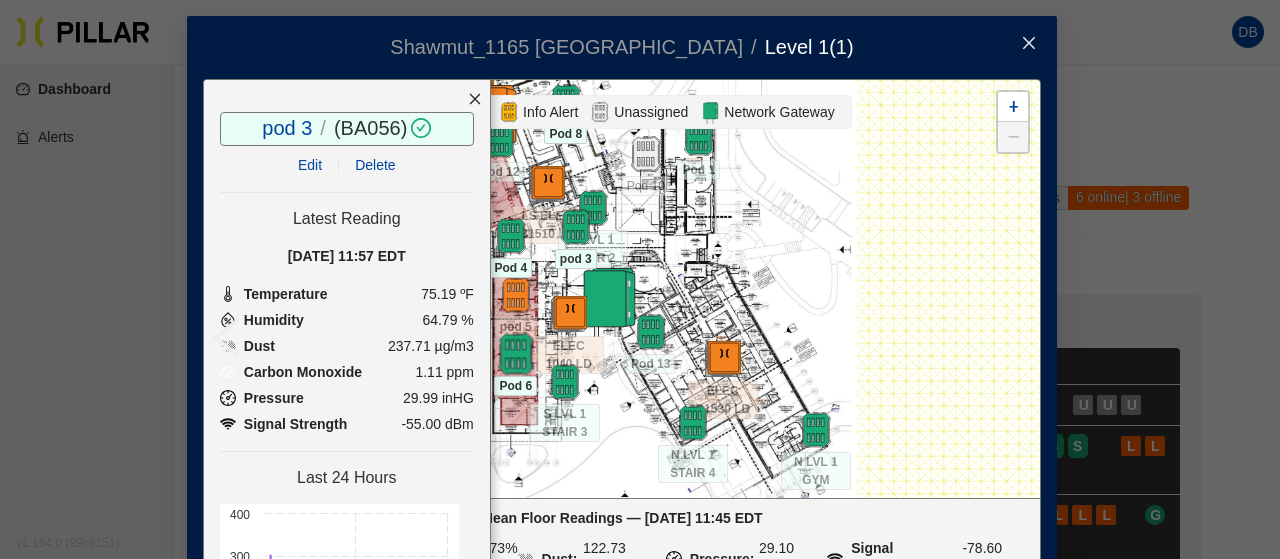 click at bounding box center [515, 354] 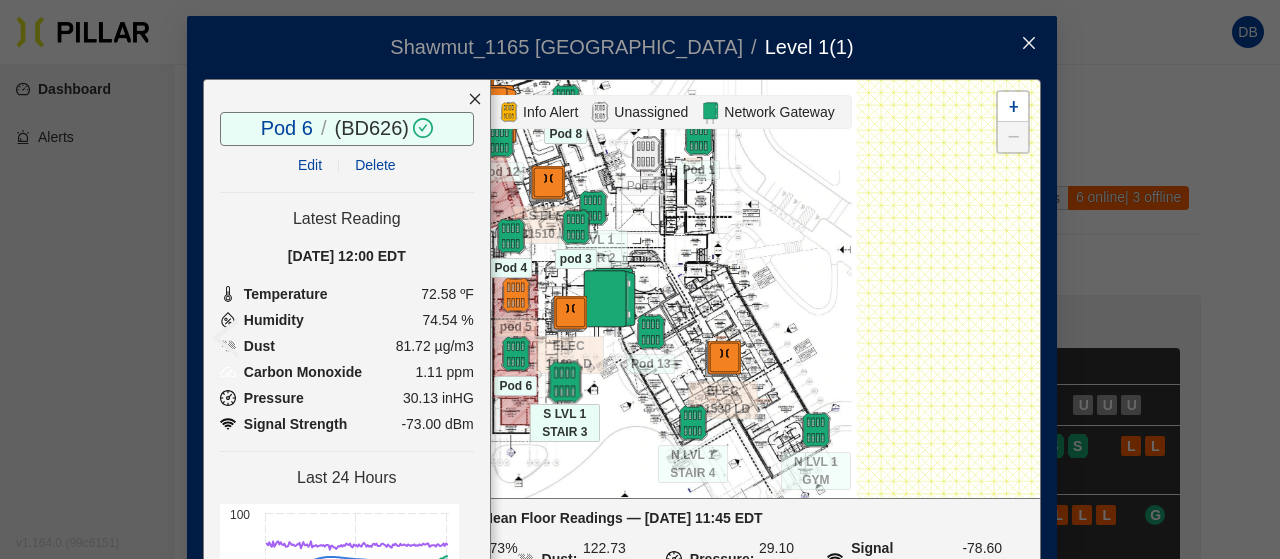 click at bounding box center [564, 382] 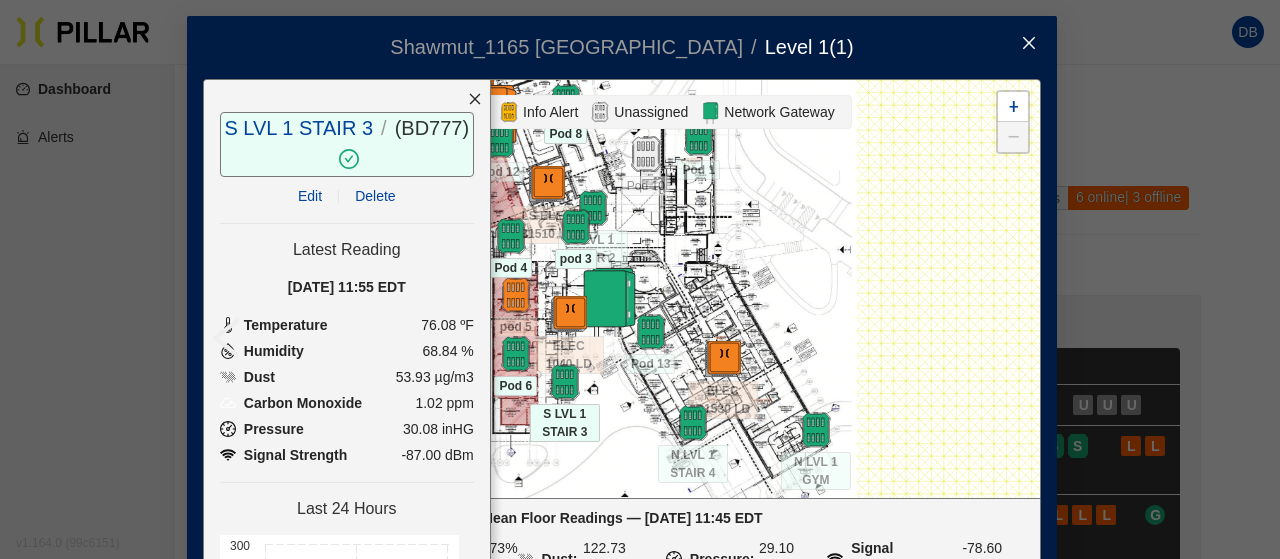 click 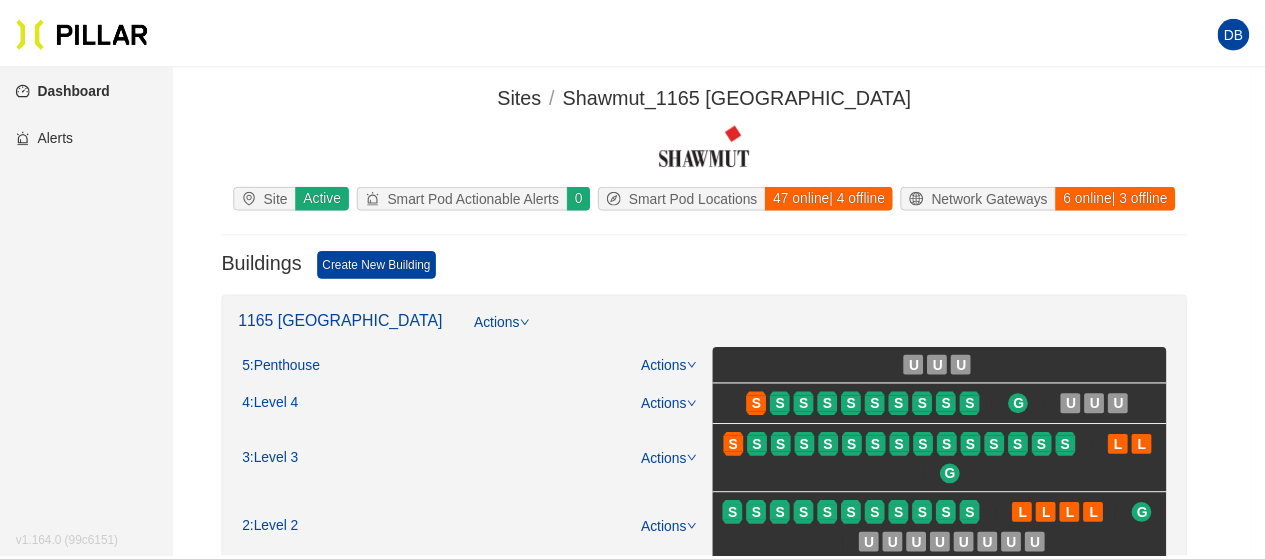 scroll, scrollTop: 0, scrollLeft: 0, axis: both 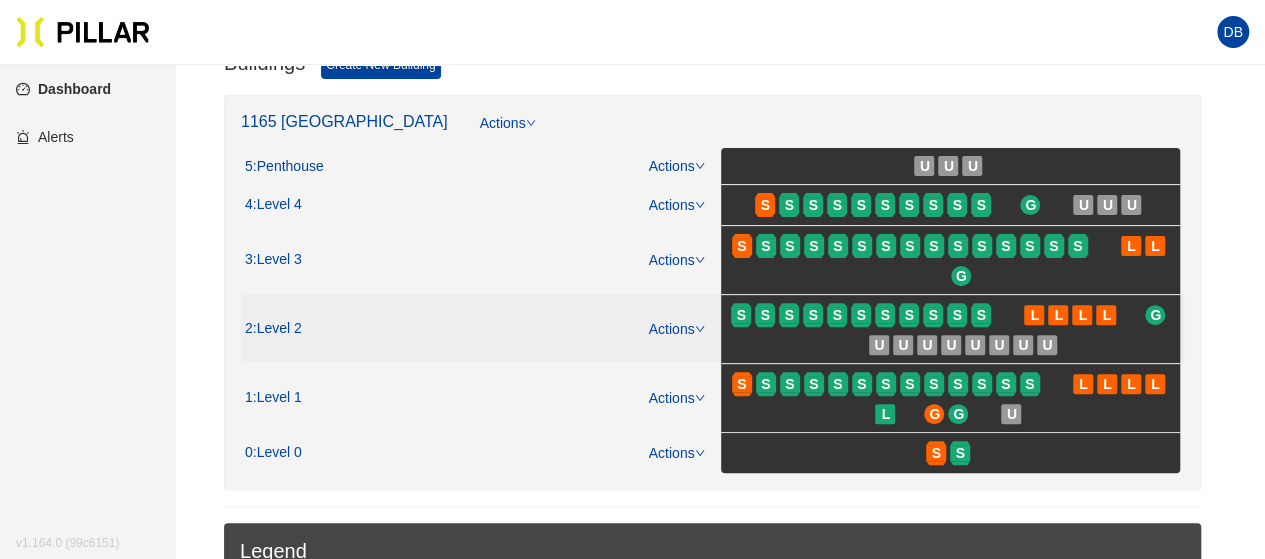 click on "S" at bounding box center [791, 315] 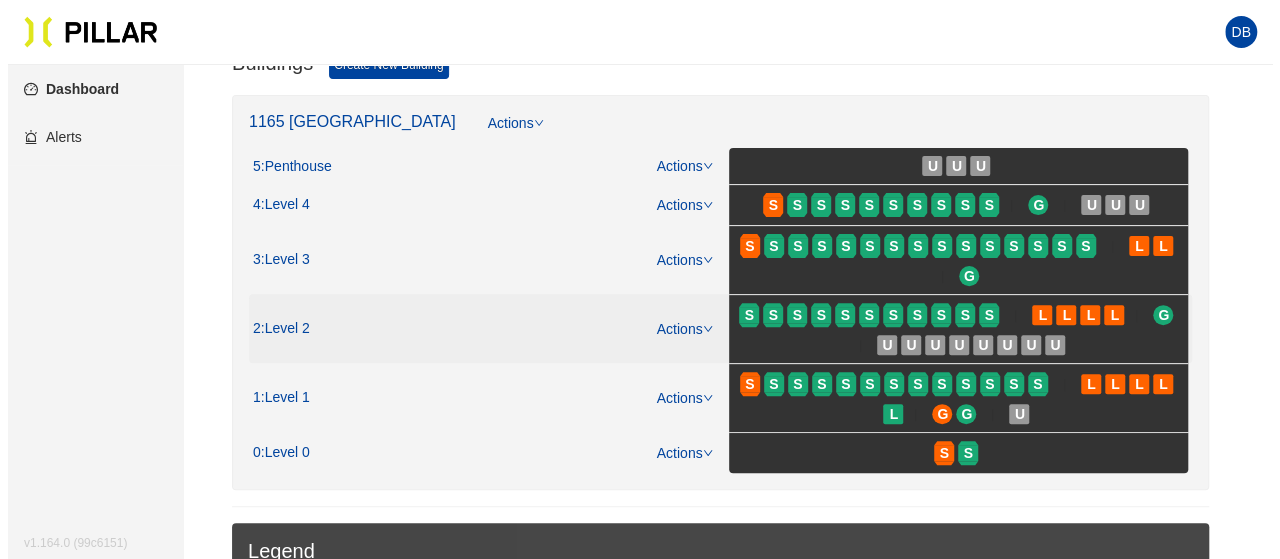 scroll, scrollTop: 0, scrollLeft: 0, axis: both 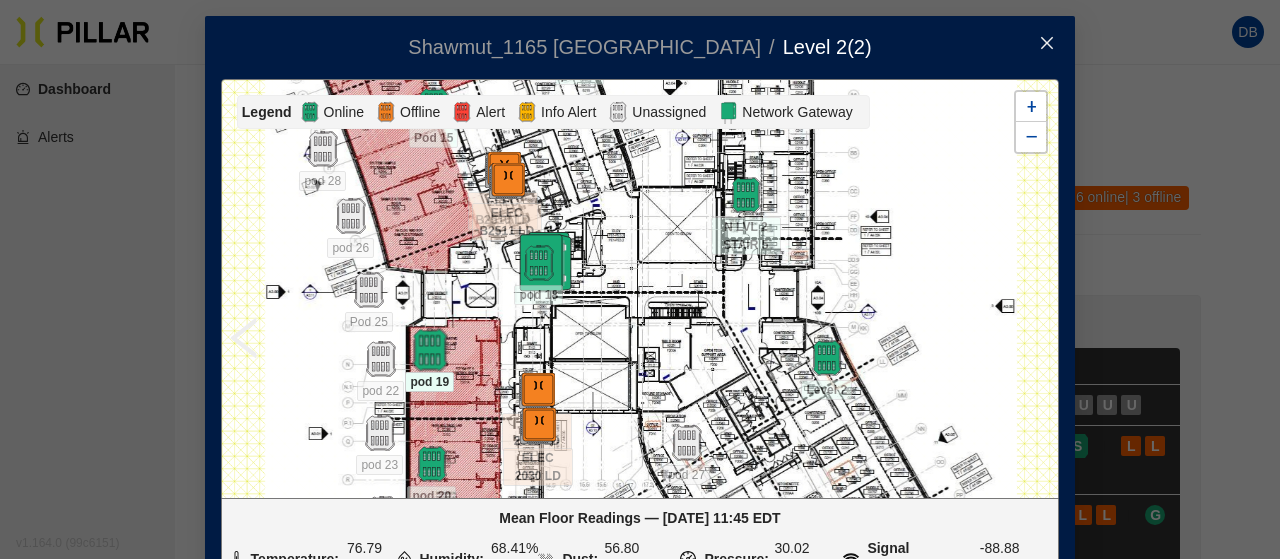 click at bounding box center (429, 350) 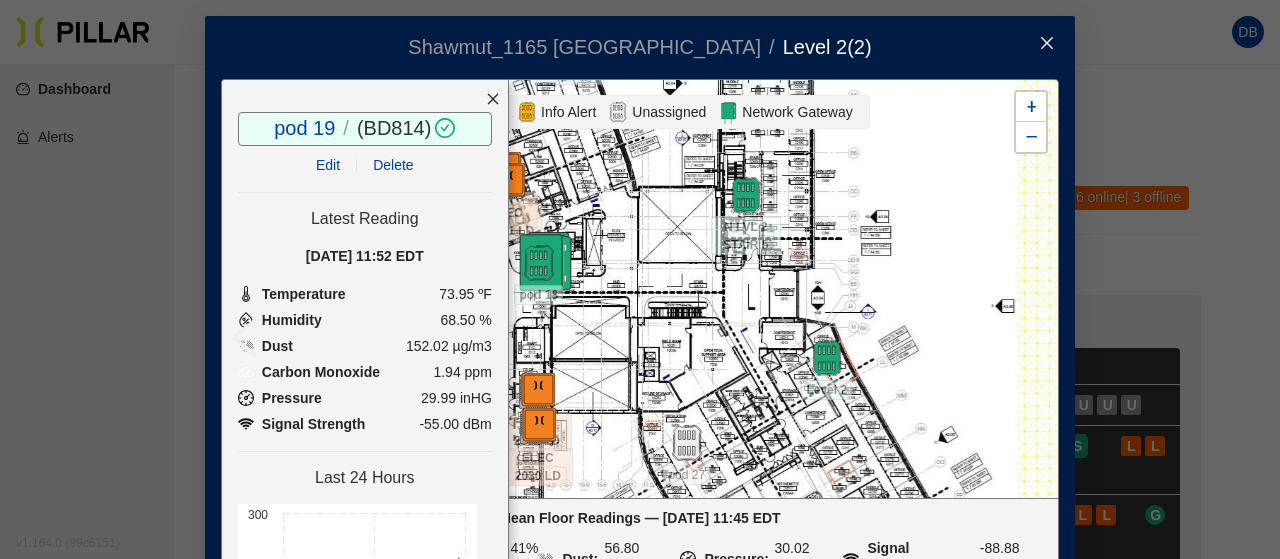 click 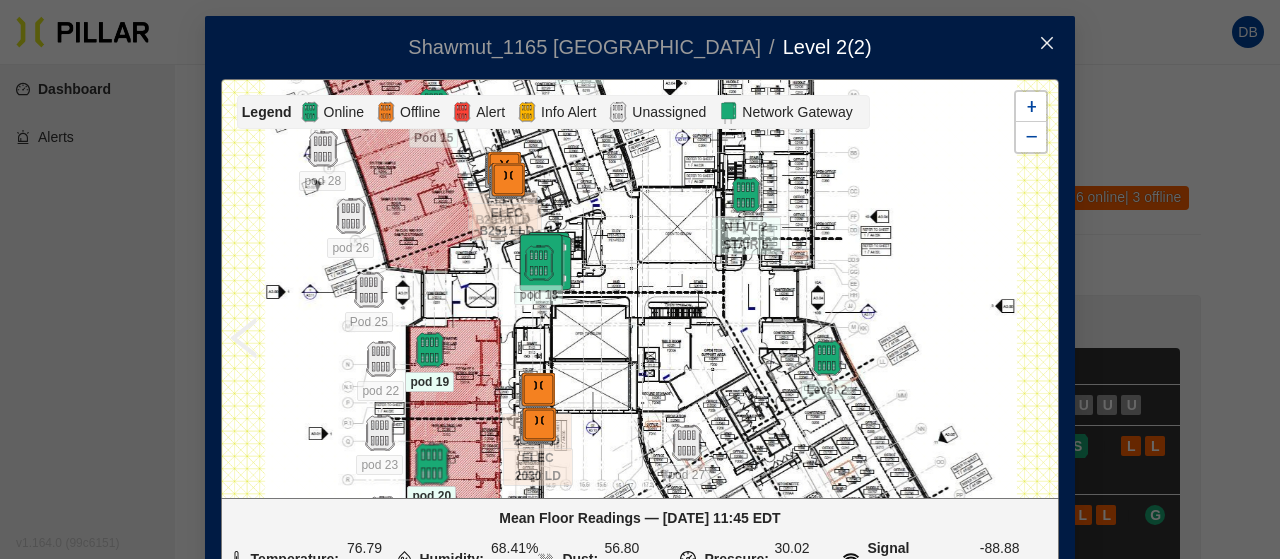 click at bounding box center [431, 464] 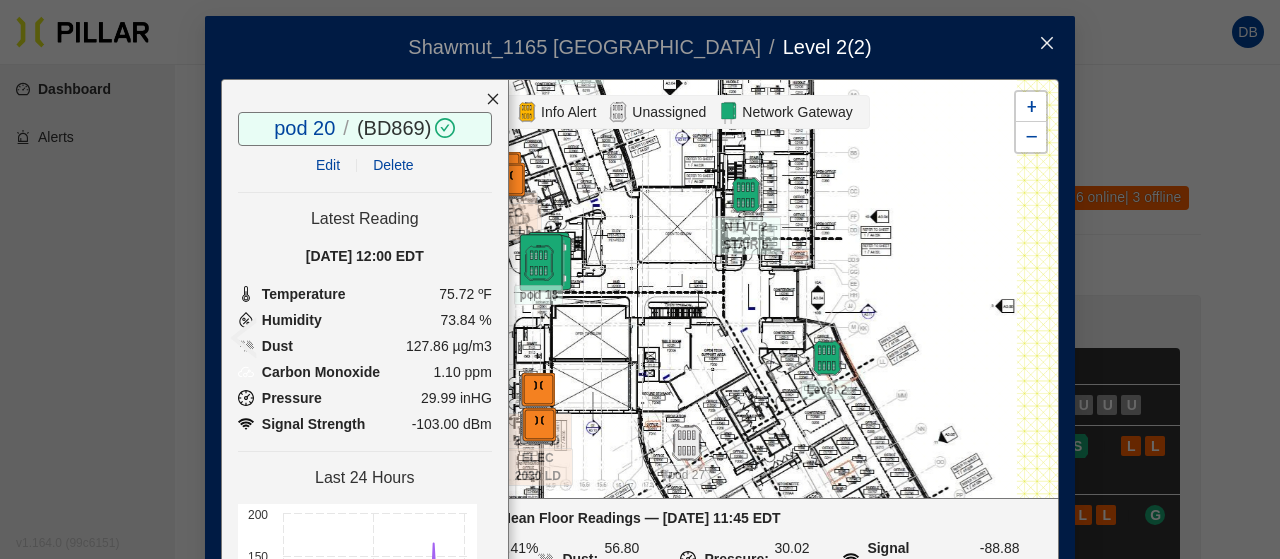 click at bounding box center [493, 99] 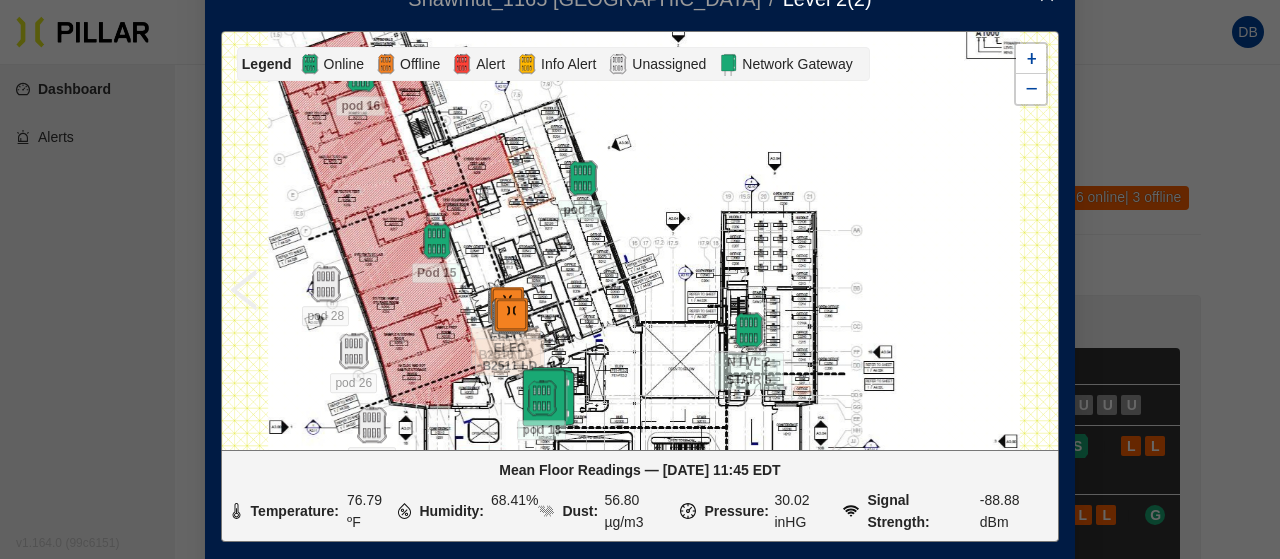 scroll, scrollTop: 115, scrollLeft: 0, axis: vertical 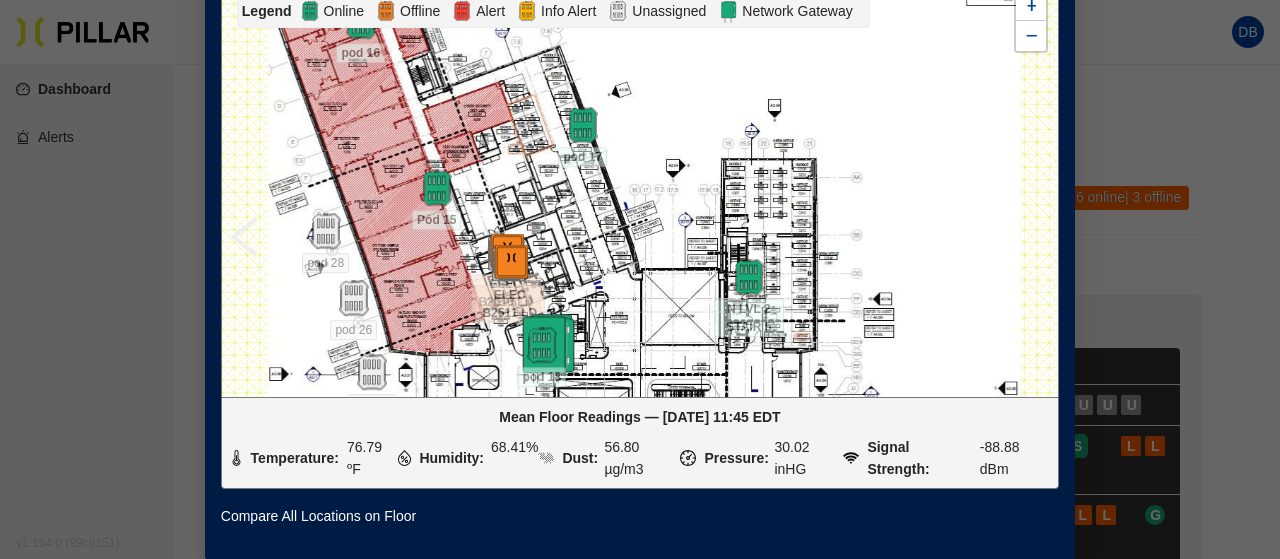 drag, startPoint x: 455, startPoint y: 222, endPoint x: 458, endPoint y: 414, distance: 192.02344 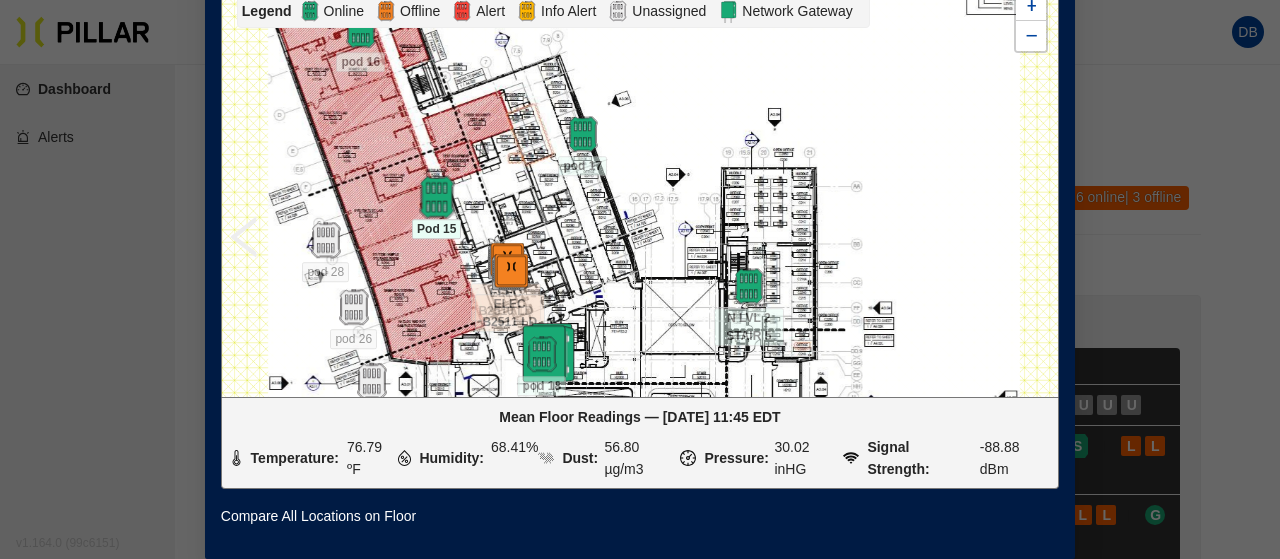 click at bounding box center (436, 197) 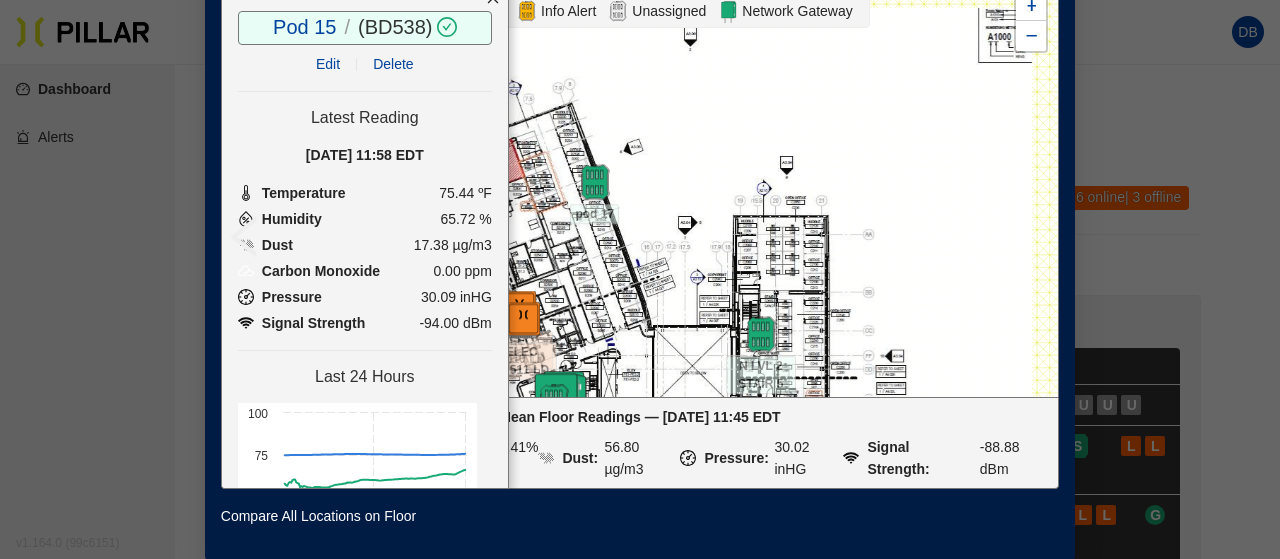 scroll, scrollTop: 82, scrollLeft: 0, axis: vertical 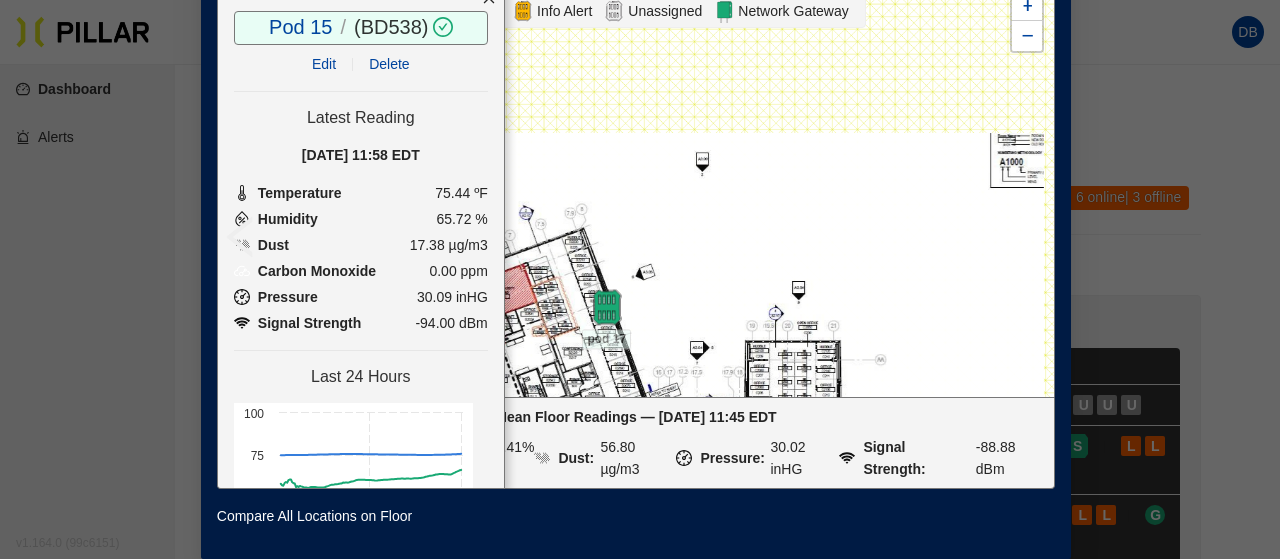 drag, startPoint x: 606, startPoint y: 186, endPoint x: 634, endPoint y: 359, distance: 175.25125 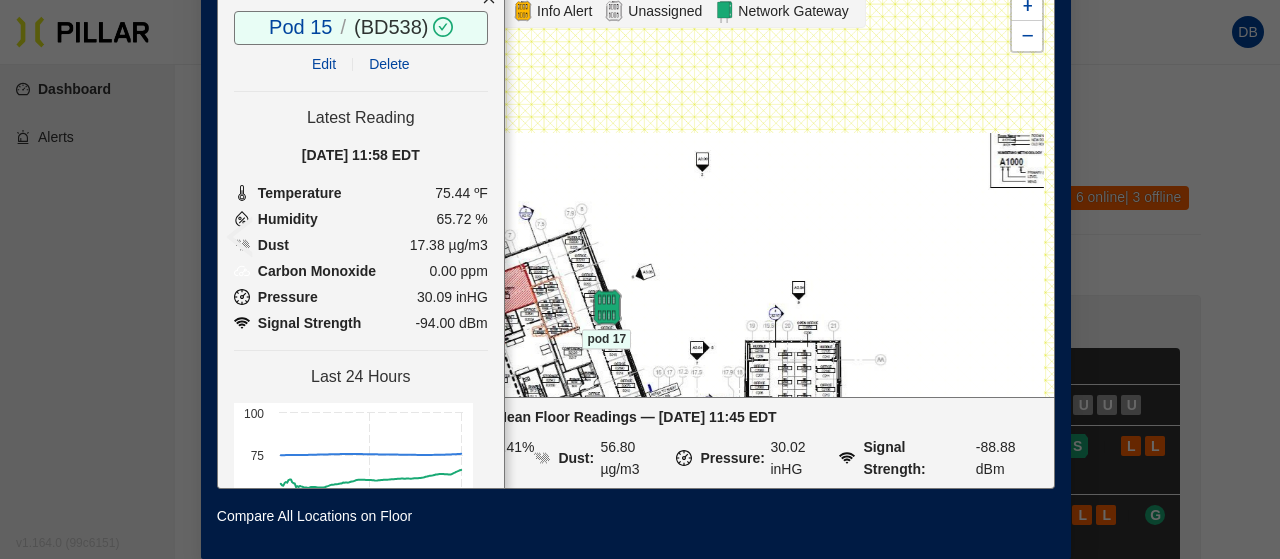 scroll, scrollTop: 115, scrollLeft: 4, axis: both 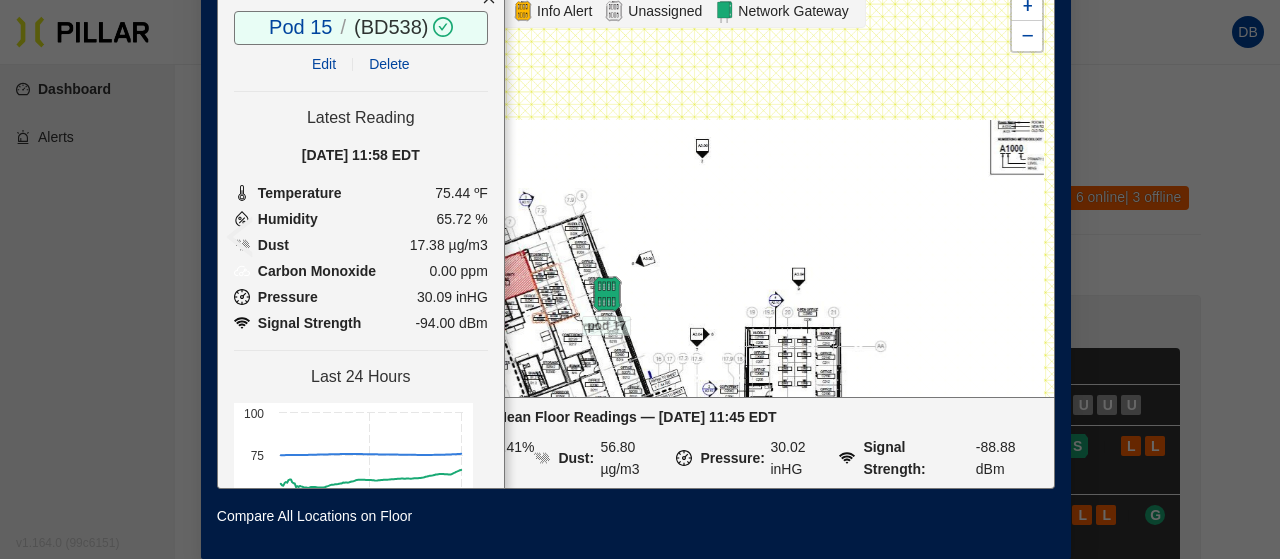 drag, startPoint x: 608, startPoint y: 276, endPoint x: 592, endPoint y: 259, distance: 23.345236 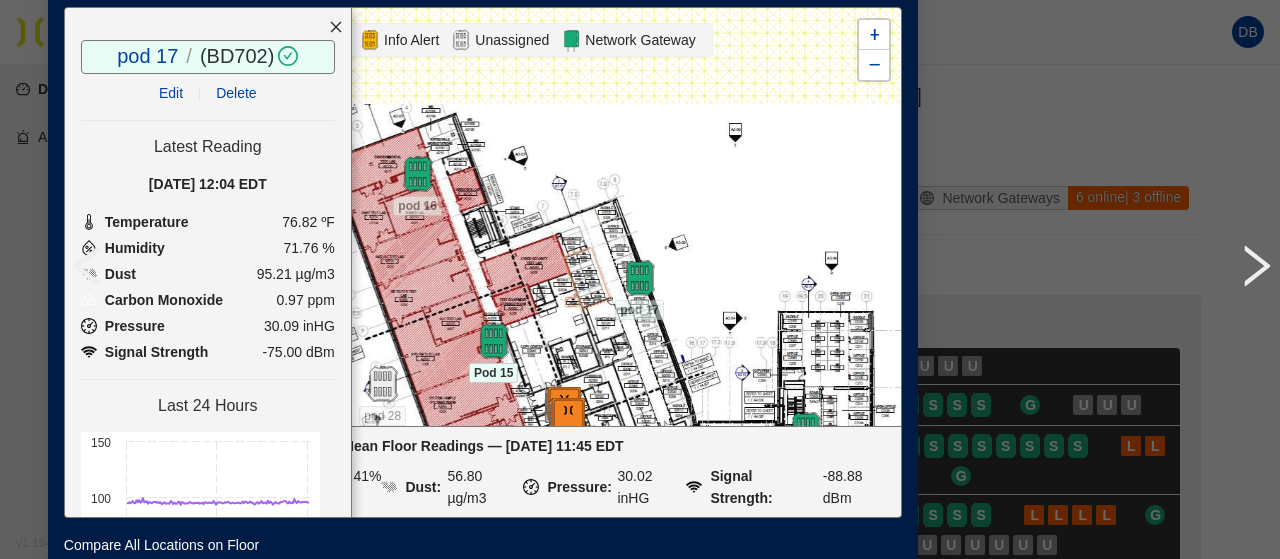 drag, startPoint x: 588, startPoint y: 169, endPoint x: 752, endPoint y: 121, distance: 170.88008 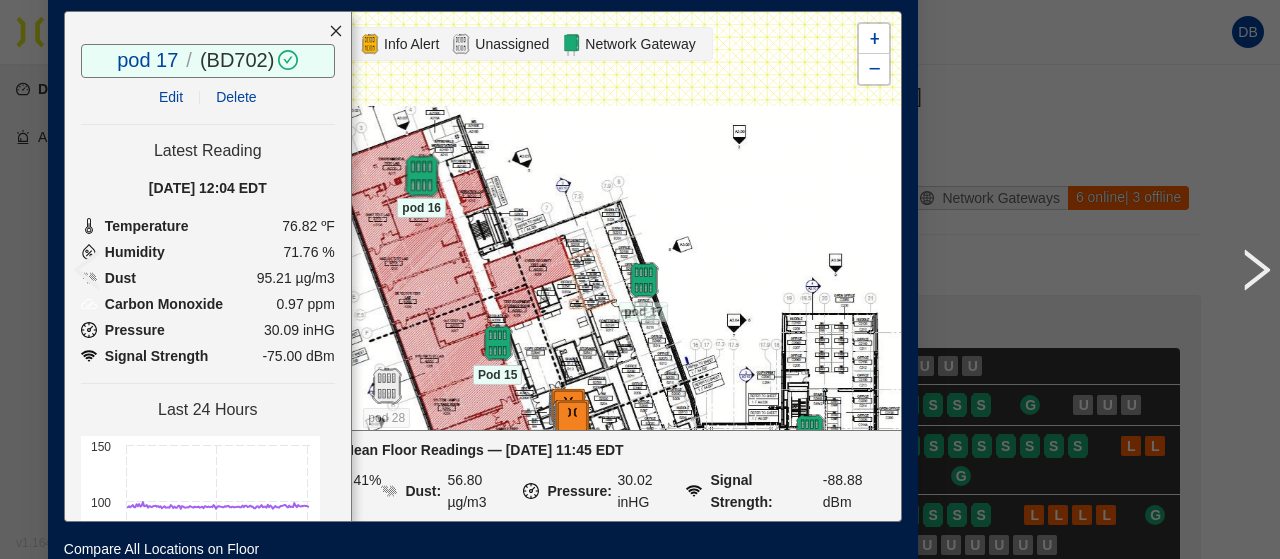 click at bounding box center [421, 176] 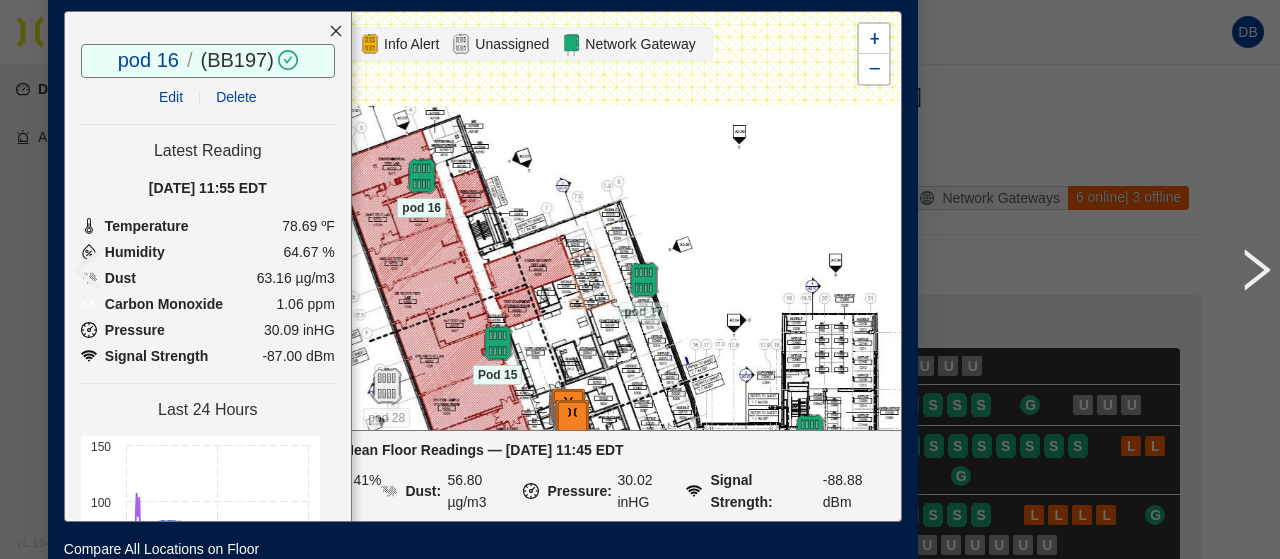 click on "Shawmut_1165 [PERSON_NAME] / Level 2  ( 2 ) / pod 16 / ( BB197 ) / Edit Delete Latest Reading [DATE] 11:55 EDT Temperature 78.69    ºF Humidity 64.67   % Dust 63.16    µg/m3 Carbon Monoxide 1.06    ppm Pressure 30.09    inHG Signal Strength -87.00    dBm Last 24 Hours Created with Highcharts 8.2.2 Temperature Humidity Dust Carbon Monoxide Pressure 12:00 24. [DATE] 12:00 0 50 100 150 Legend Online Offline Alert Info Alert Unassigned Network Gateway
ELEC 2030 LD
ELEC 2031 LD
ELEC B2510 LD
ELEC B2511 LD
Level 2
N LVL 2 Area D" at bounding box center [640, 279] 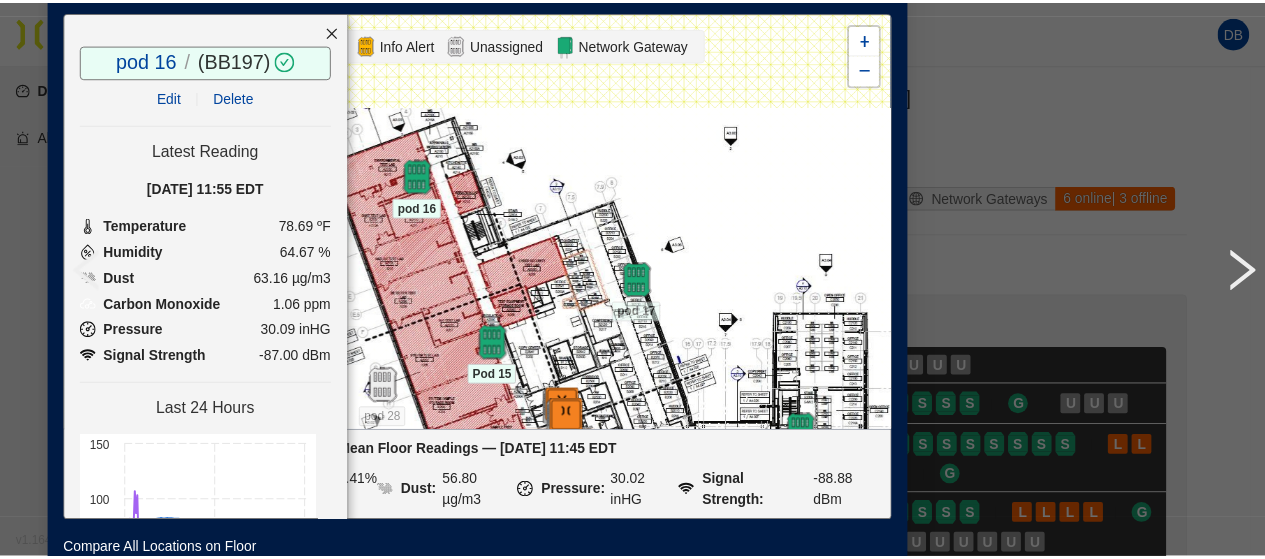 scroll, scrollTop: 68, scrollLeft: 0, axis: vertical 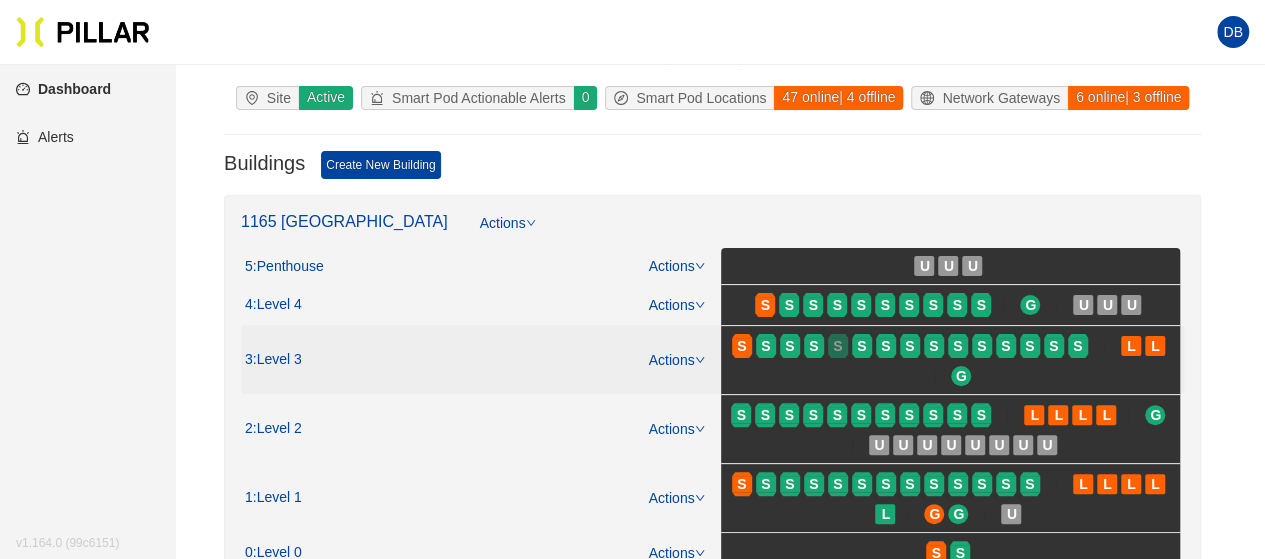 click on "S" at bounding box center [838, 346] 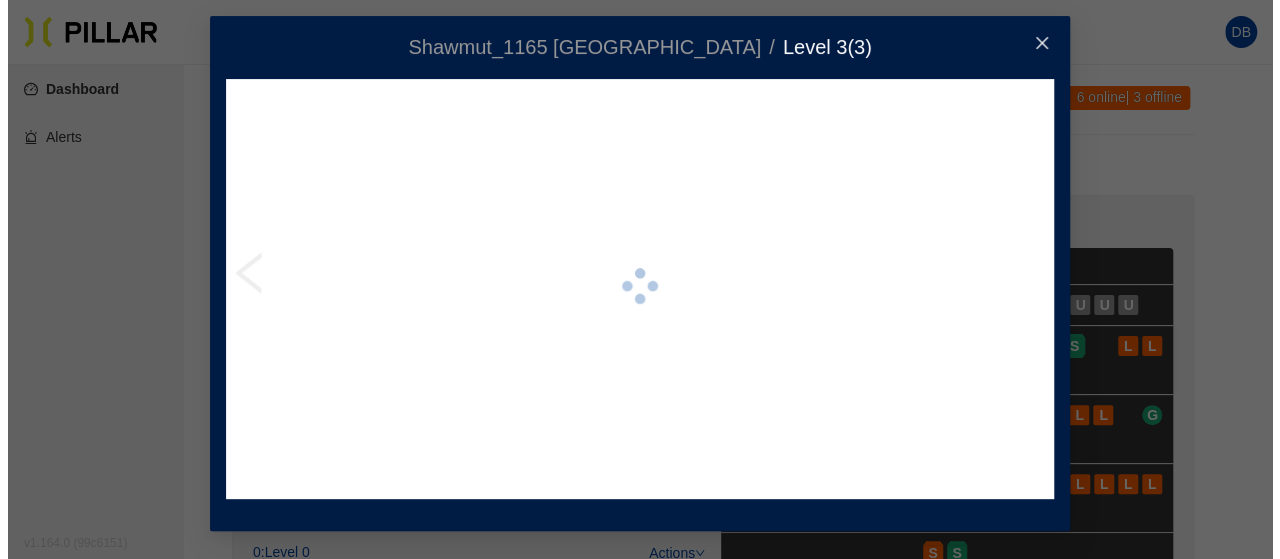 scroll, scrollTop: 0, scrollLeft: 0, axis: both 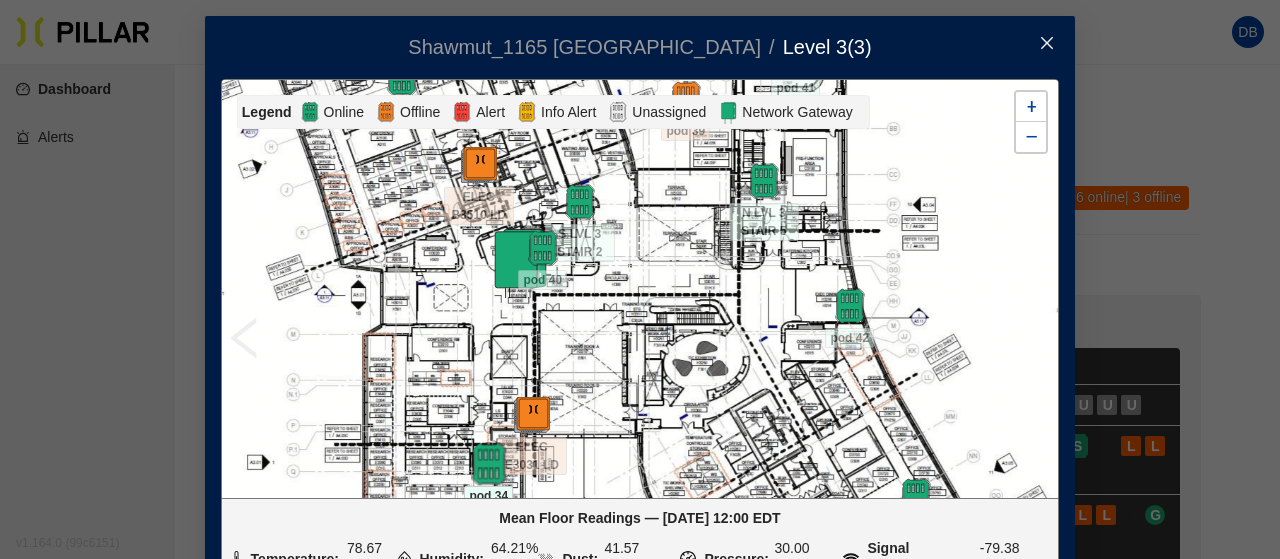 click at bounding box center [488, 464] 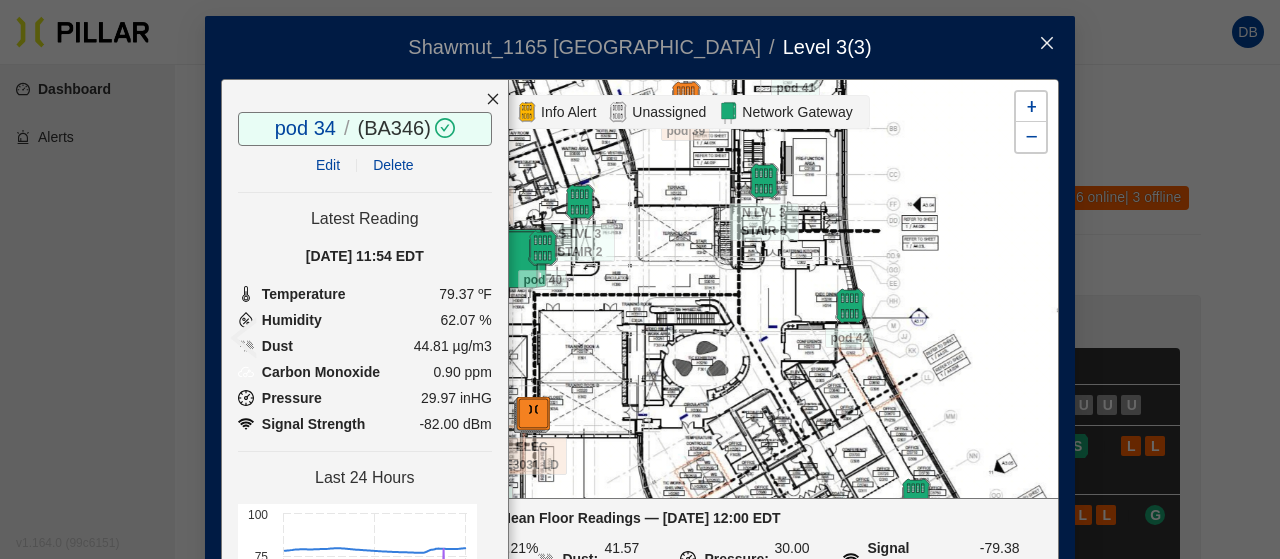 click at bounding box center [493, 99] 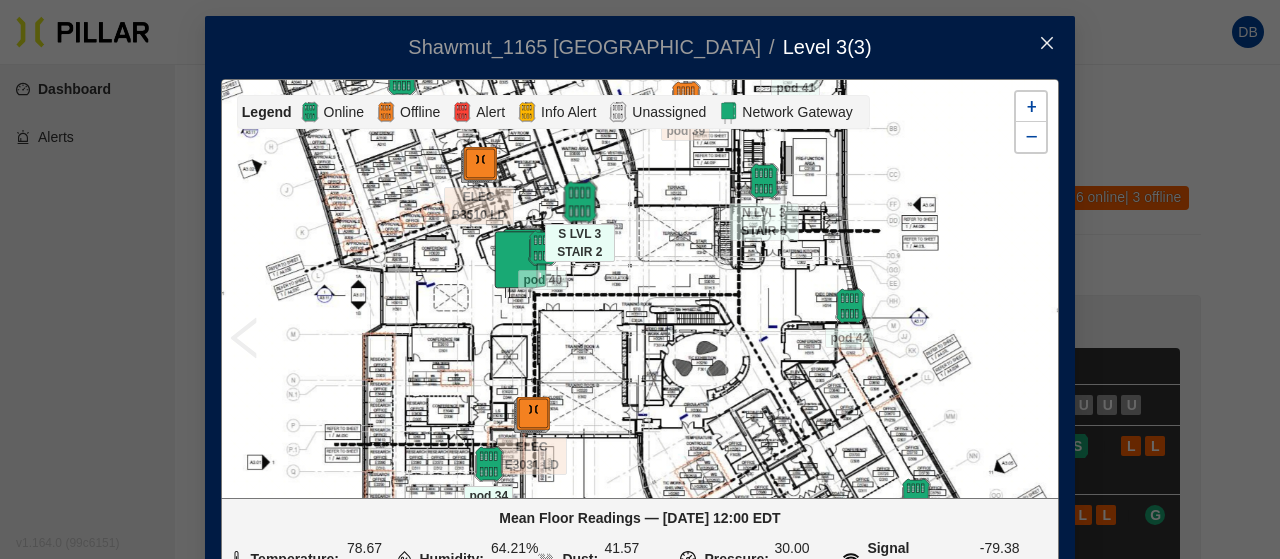 click at bounding box center (579, 202) 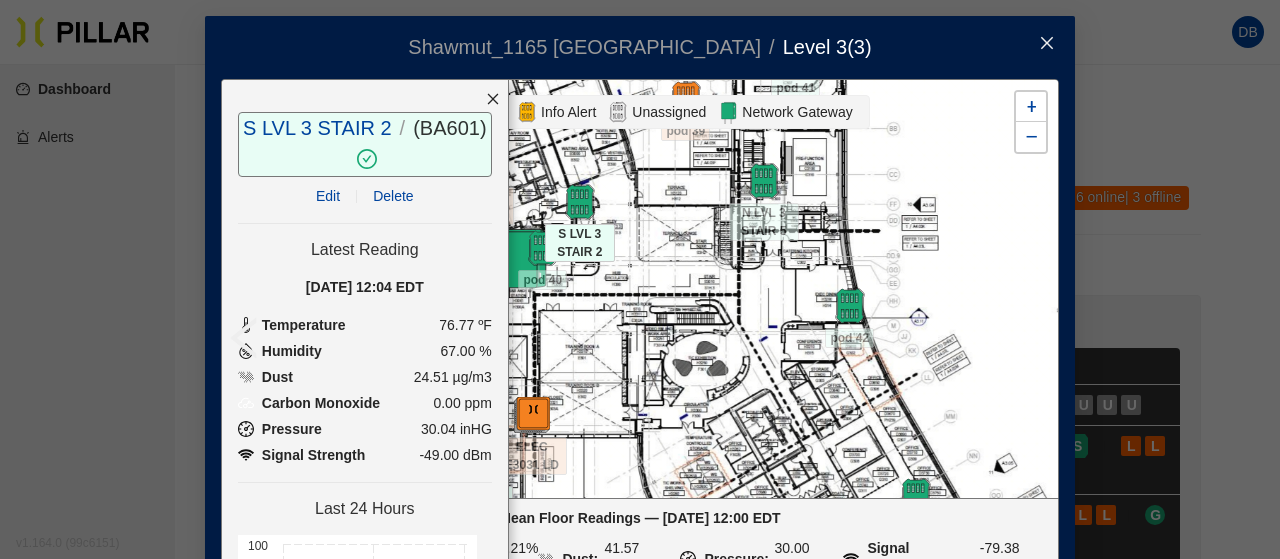 click 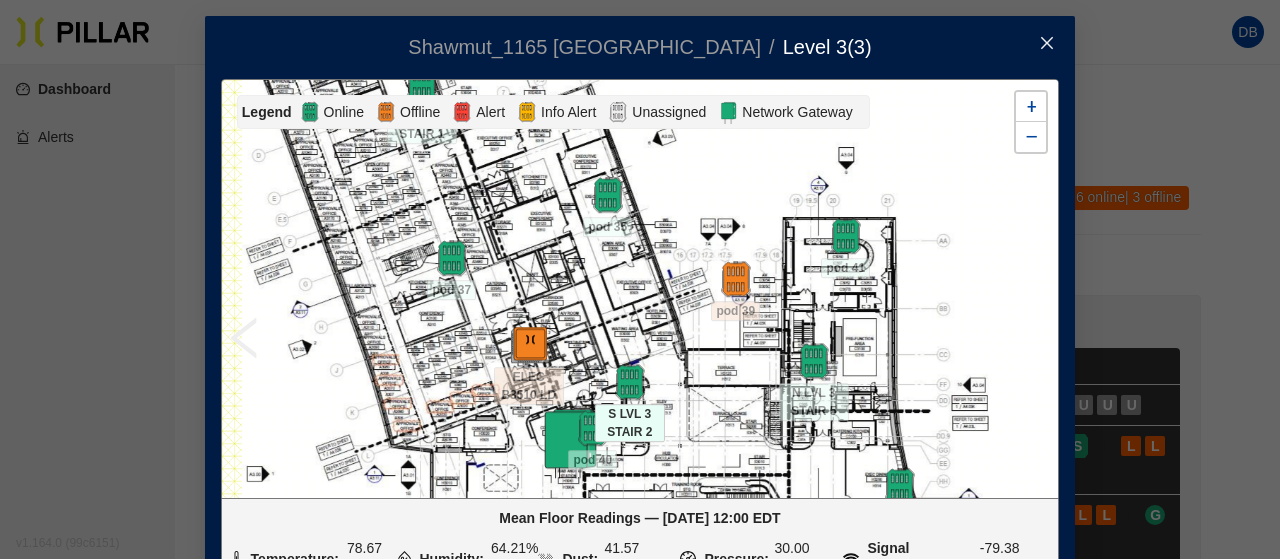 drag, startPoint x: 397, startPoint y: 208, endPoint x: 452, endPoint y: 404, distance: 203.57063 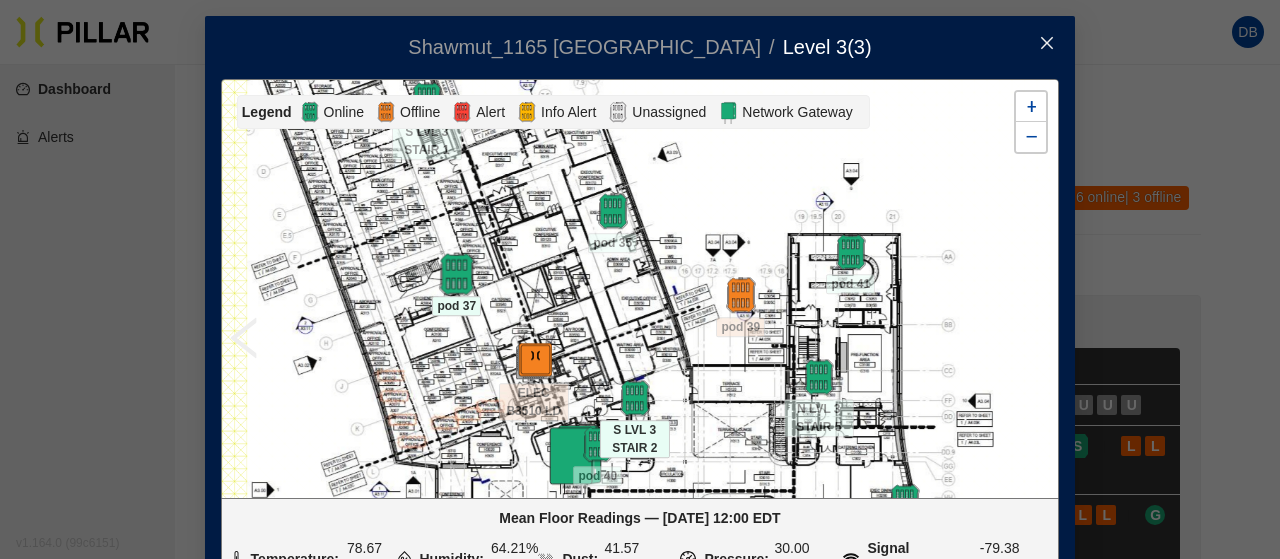 click at bounding box center (456, 274) 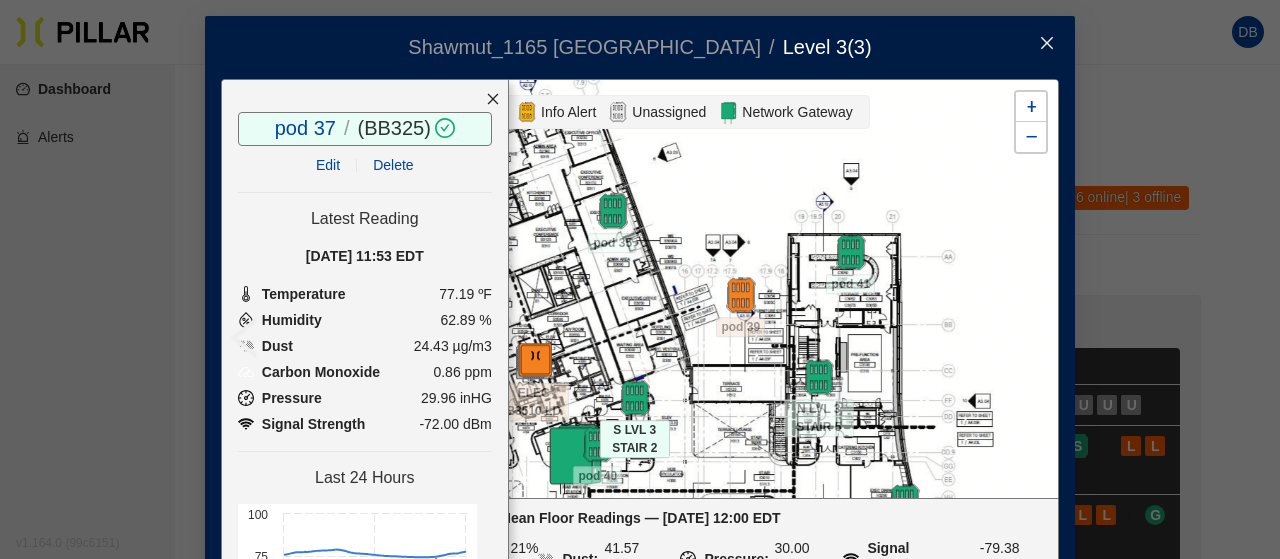 click 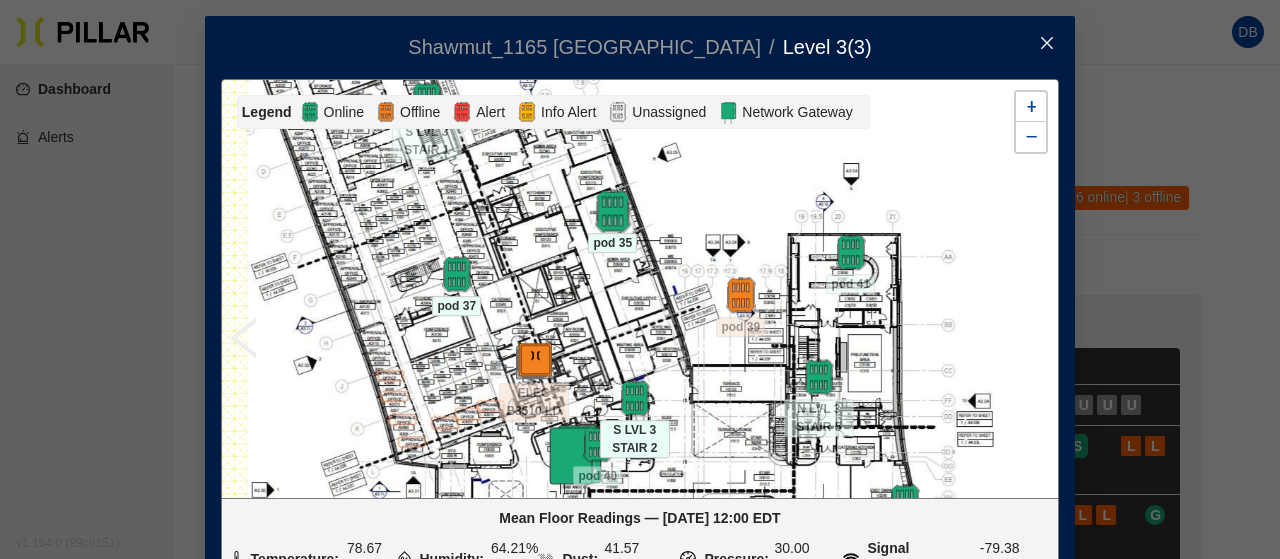 click at bounding box center (612, 211) 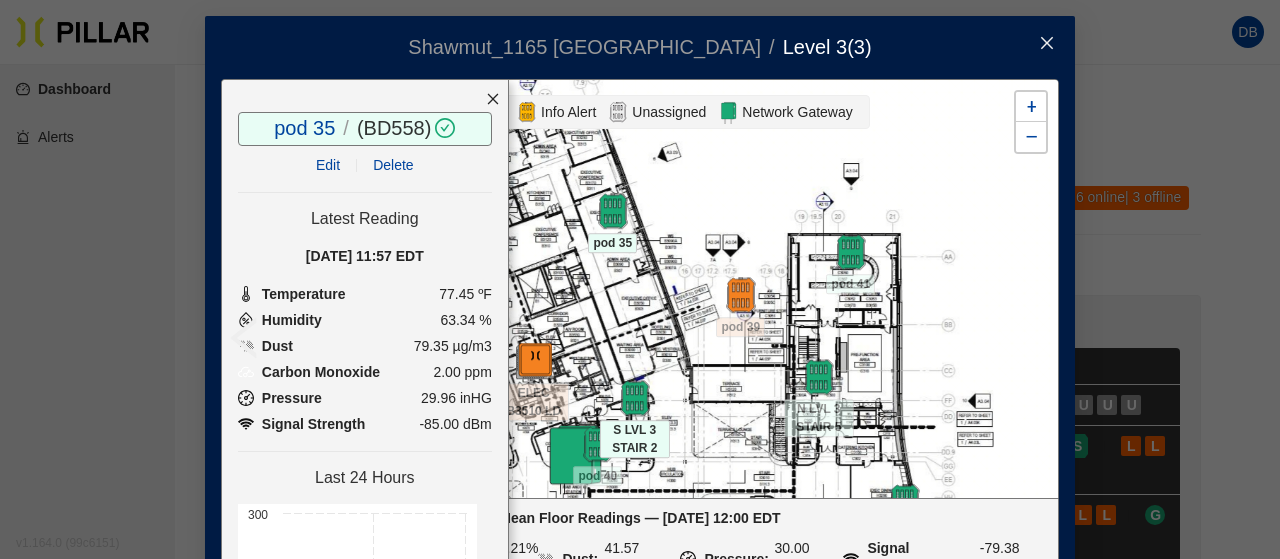 click at bounding box center [493, 99] 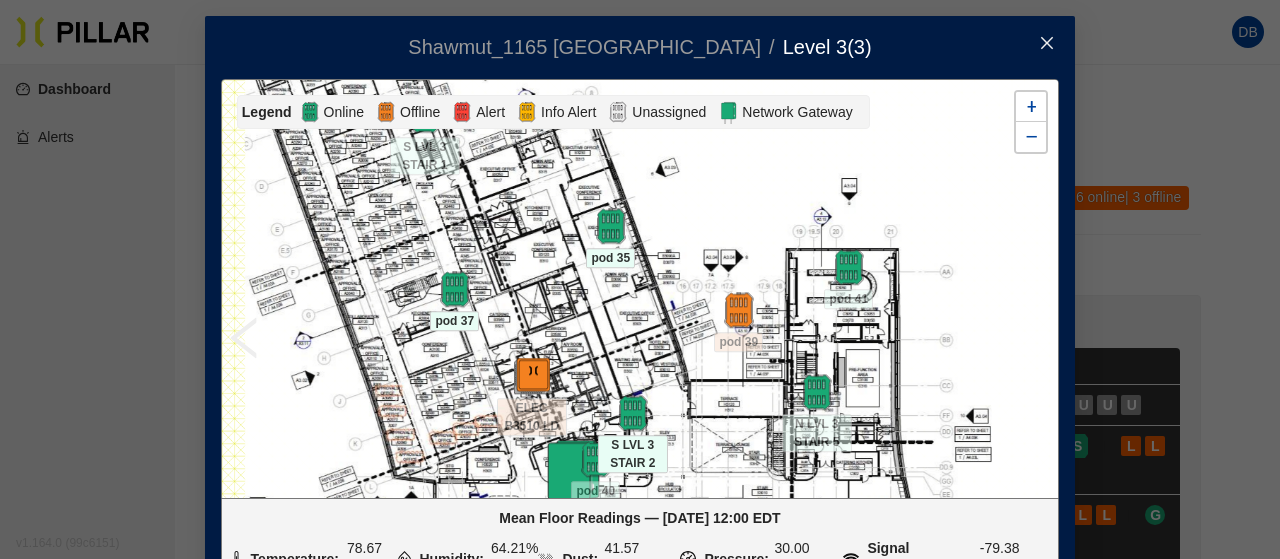 drag, startPoint x: 466, startPoint y: 219, endPoint x: 522, endPoint y: 349, distance: 141.54858 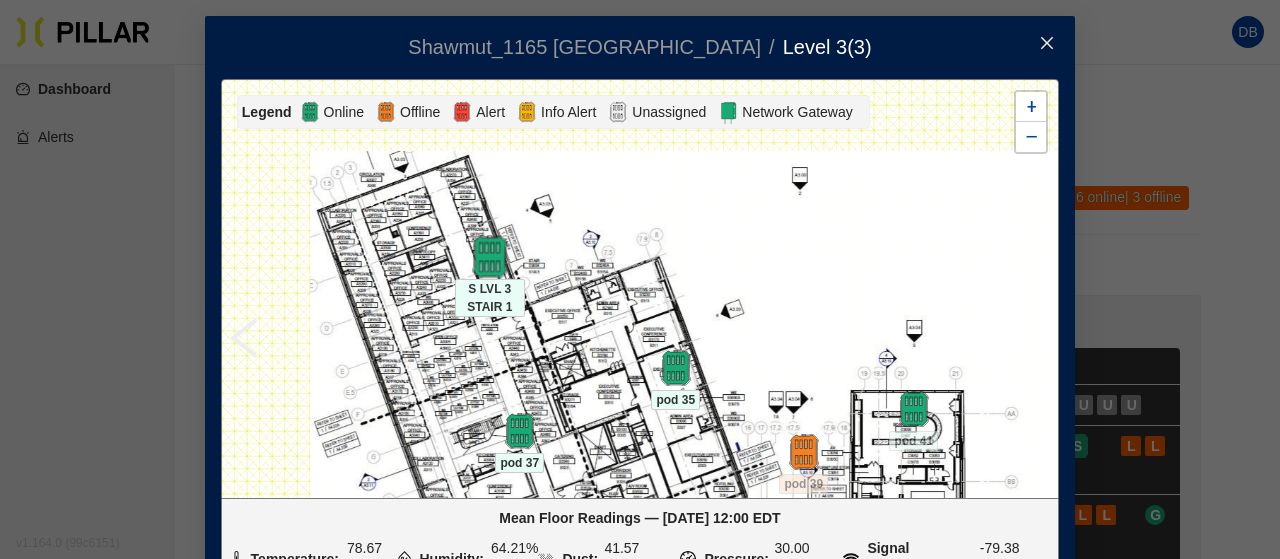 click at bounding box center (489, 257) 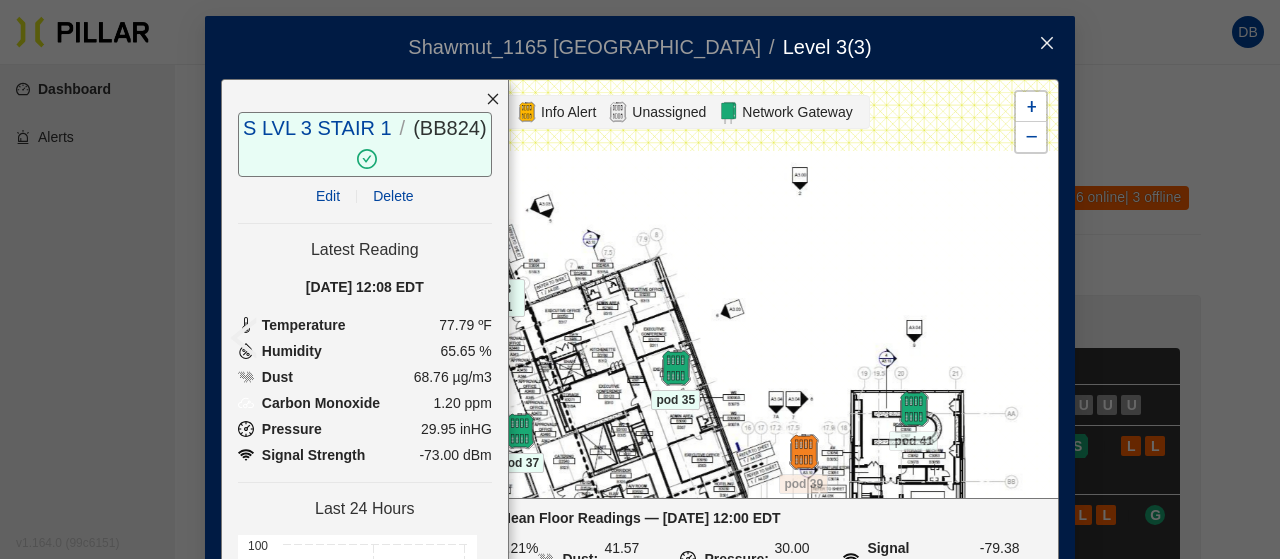 click 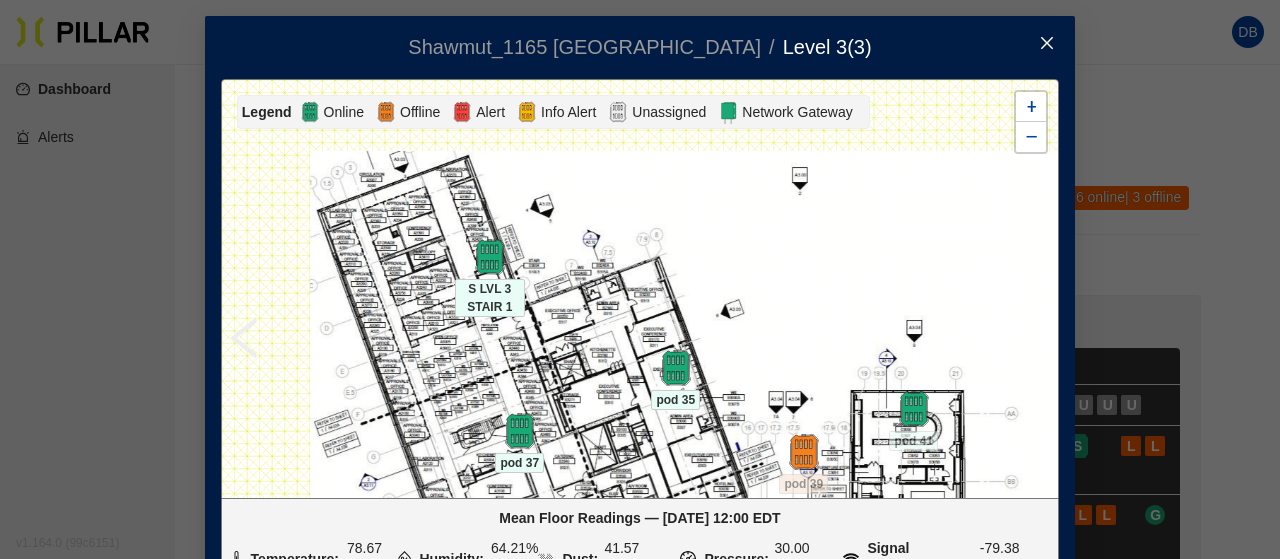 click at bounding box center [1047, 44] 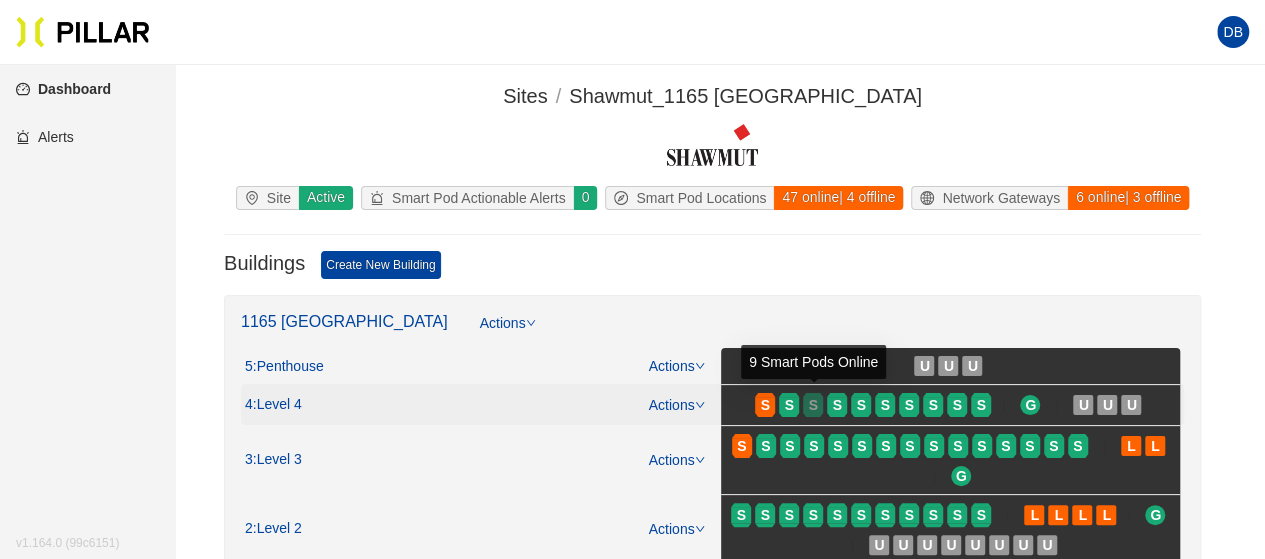 click on "S" at bounding box center (813, 405) 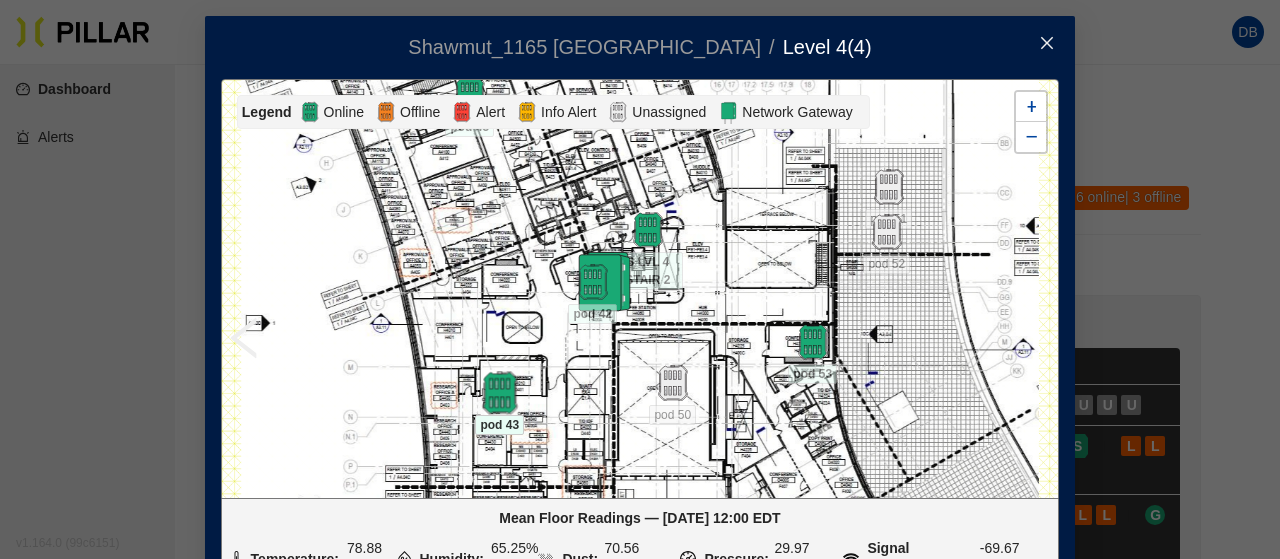 click at bounding box center [499, 393] 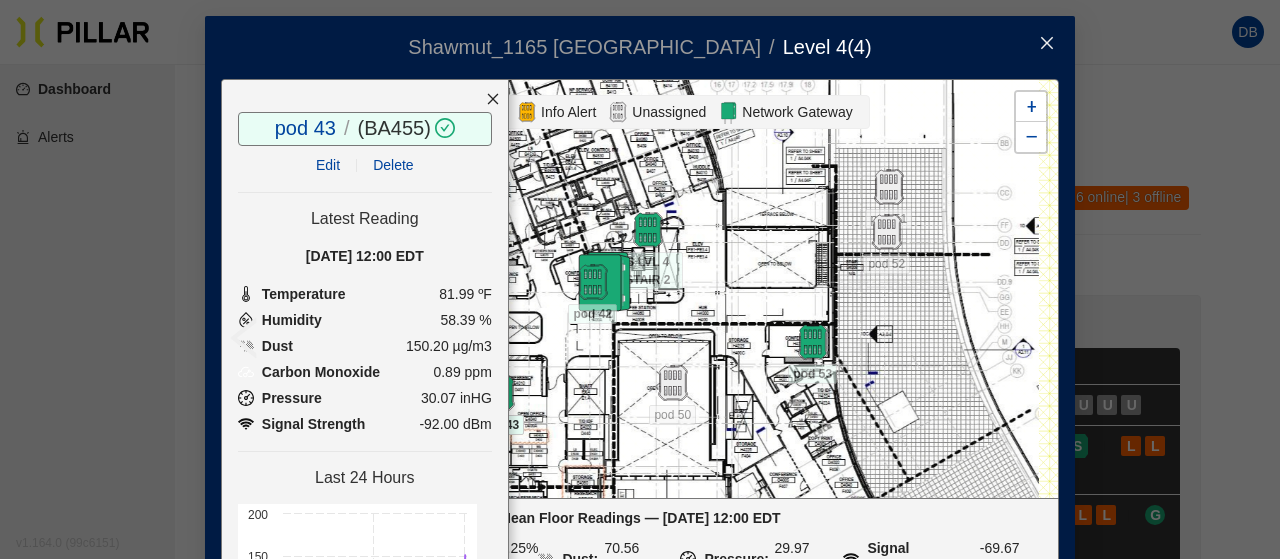click 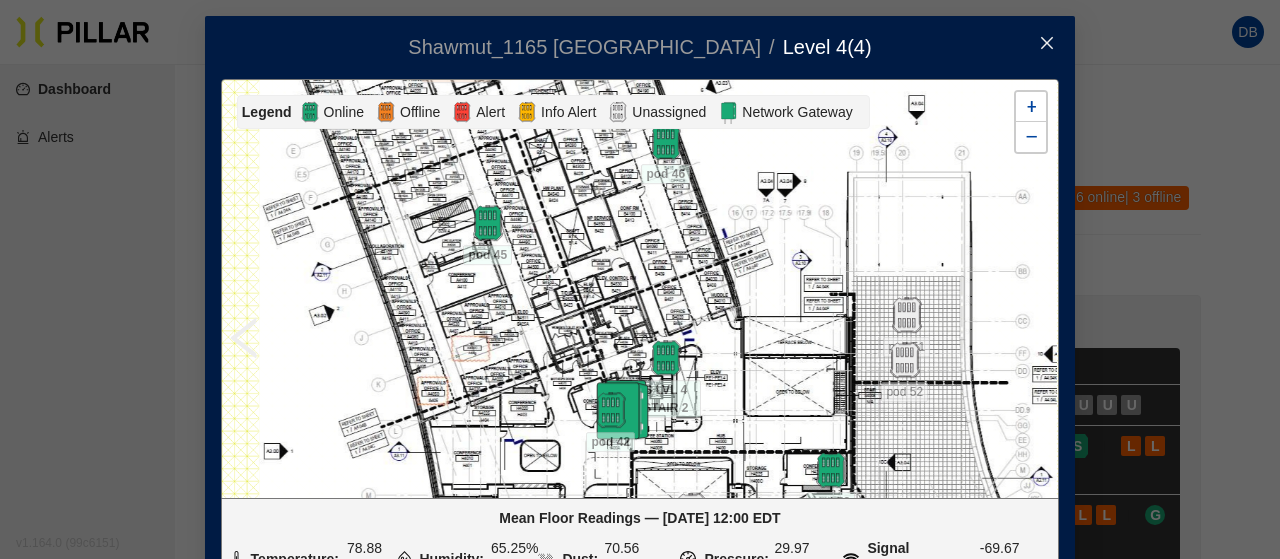 scroll, scrollTop: 115, scrollLeft: 0, axis: vertical 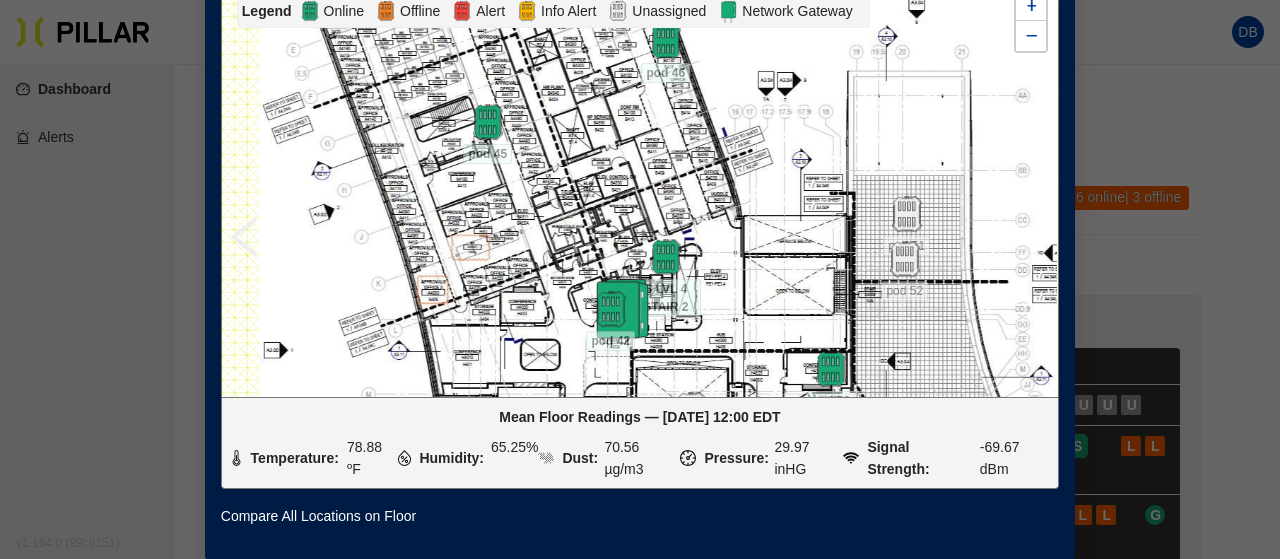 drag, startPoint x: 510, startPoint y: 251, endPoint x: 530, endPoint y: 401, distance: 151.32745 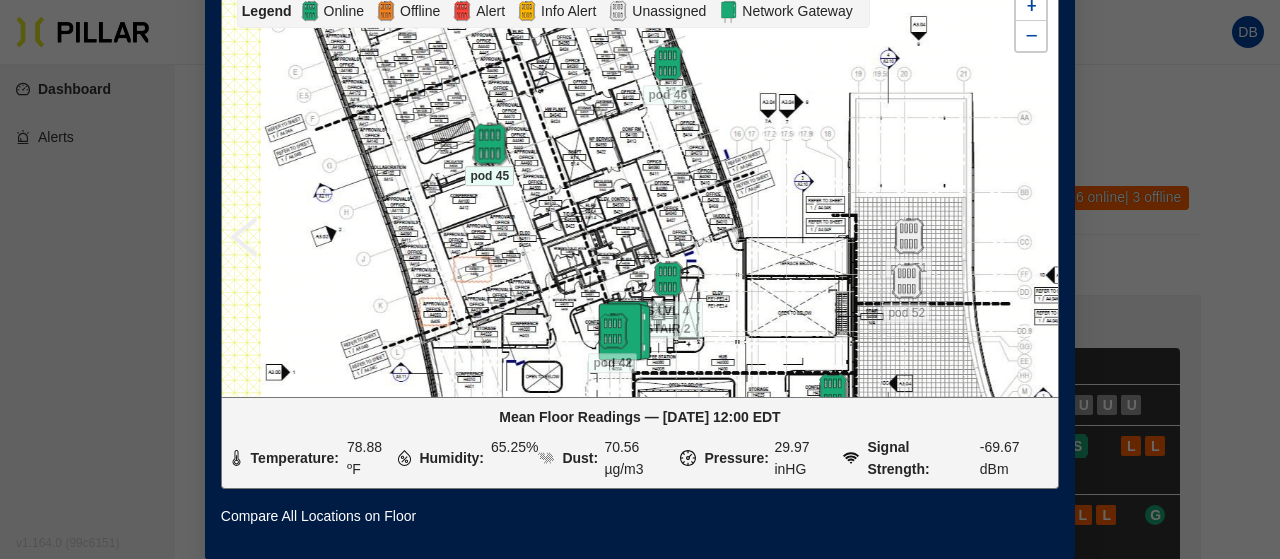 click at bounding box center (489, 144) 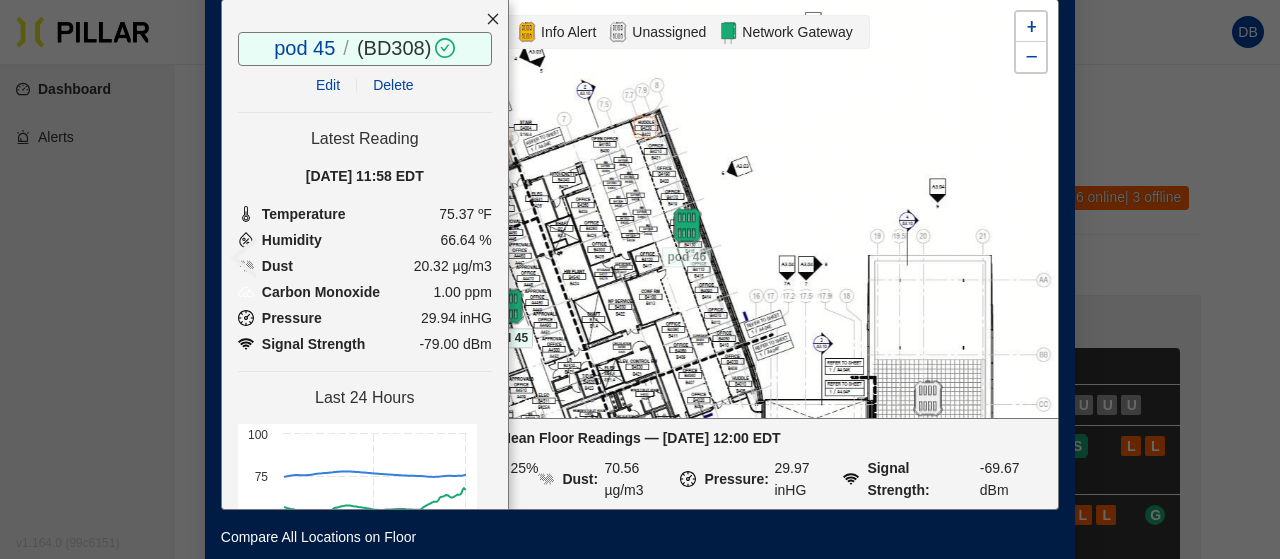 scroll, scrollTop: 115, scrollLeft: 0, axis: vertical 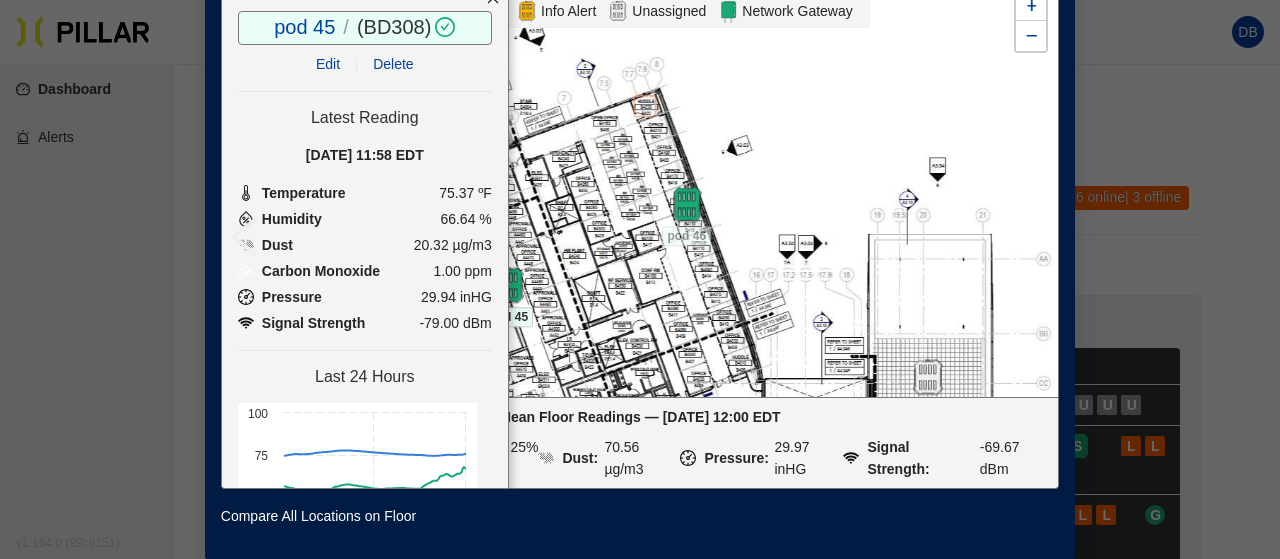 drag, startPoint x: 534, startPoint y: 137, endPoint x: 554, endPoint y: 317, distance: 181.1077 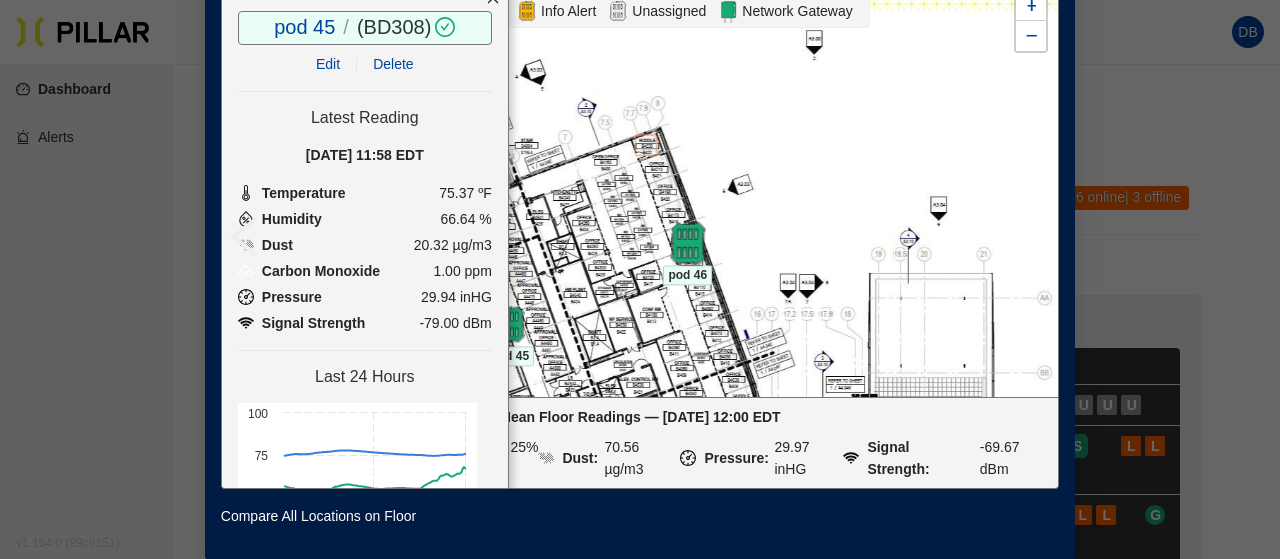 click at bounding box center (687, 243) 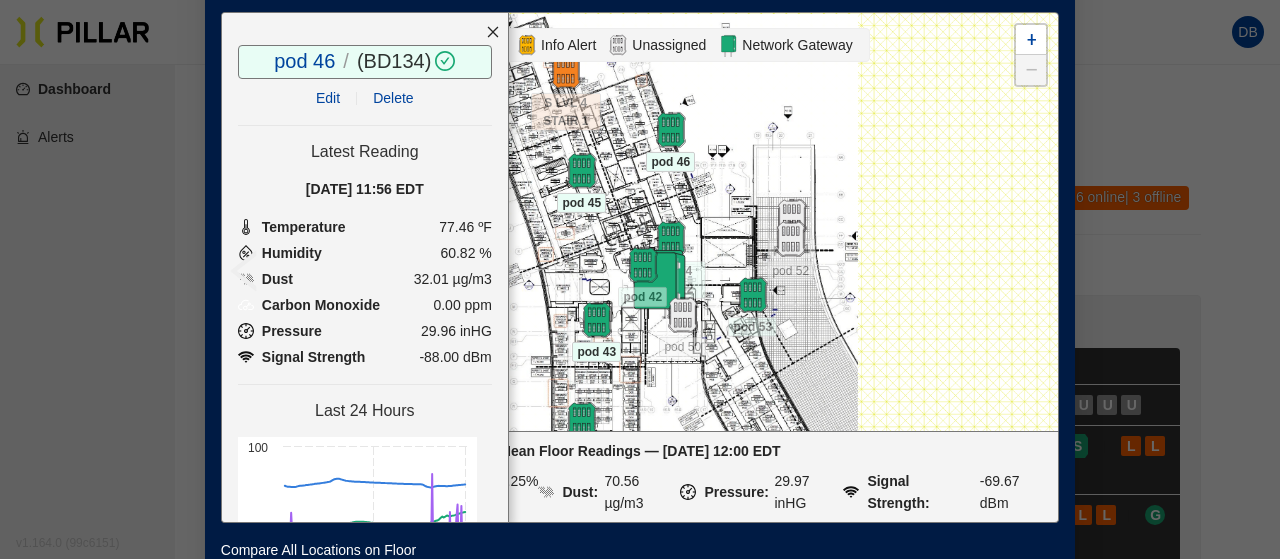 drag, startPoint x: 608, startPoint y: 257, endPoint x: 622, endPoint y: 163, distance: 95.036835 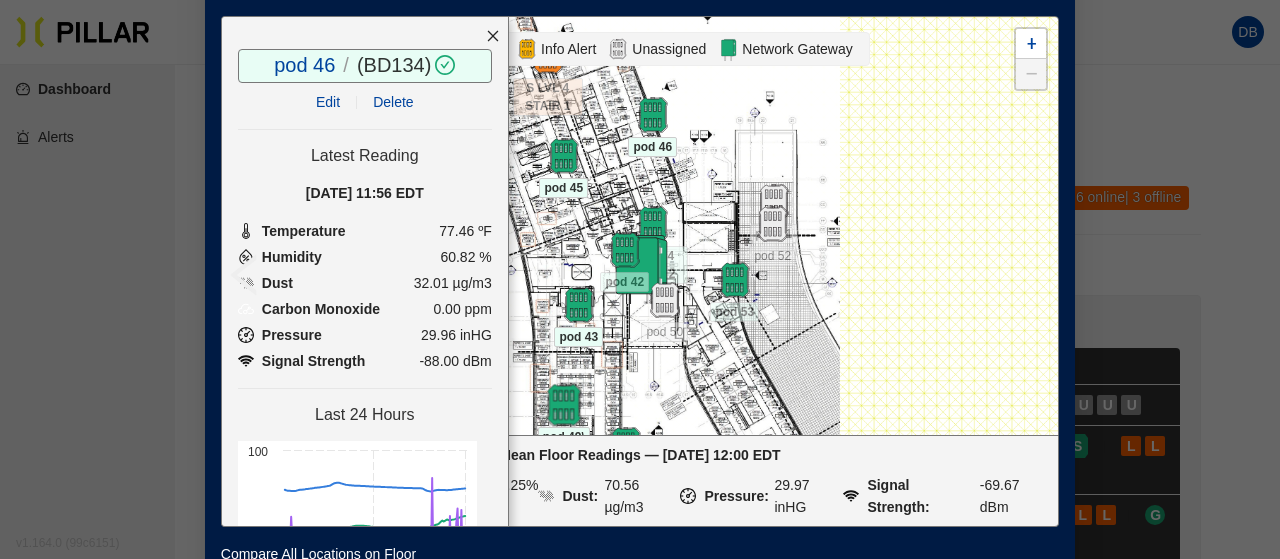 click at bounding box center (563, 405) 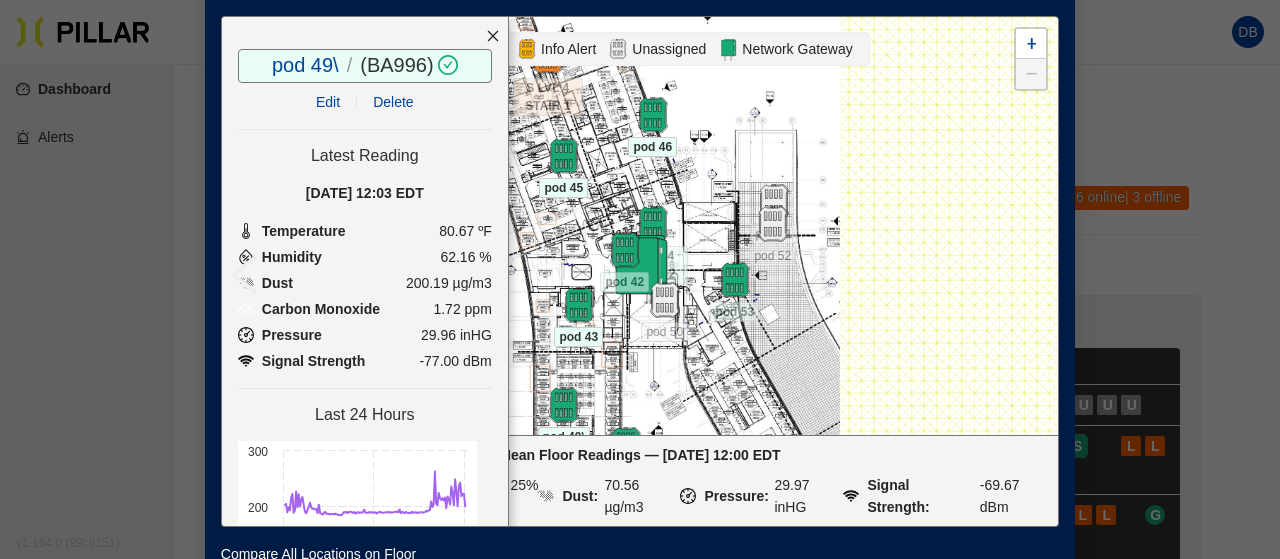 click 